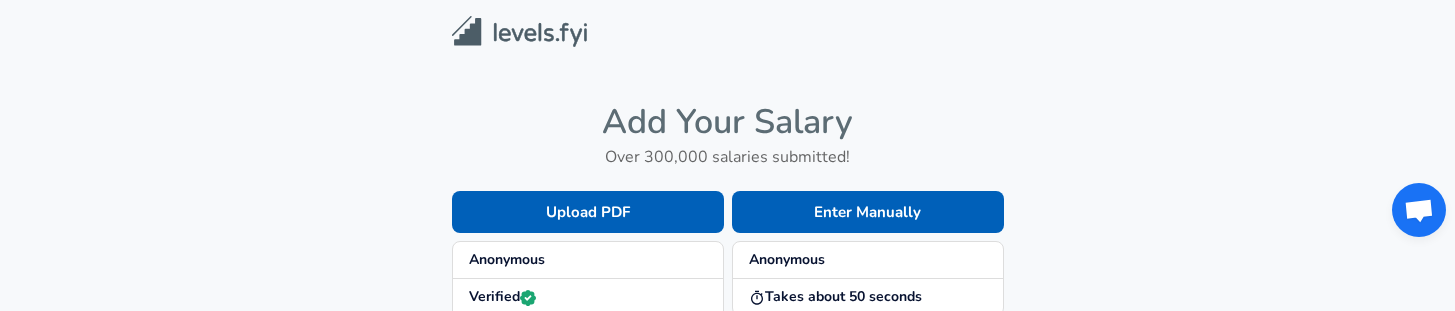 scroll, scrollTop: 0, scrollLeft: 0, axis: both 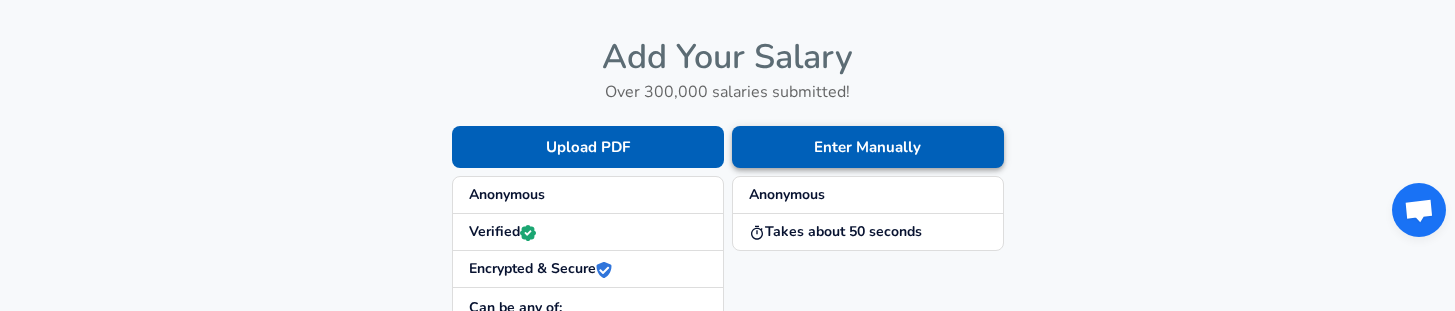 click on "Enter Manually" at bounding box center [868, 147] 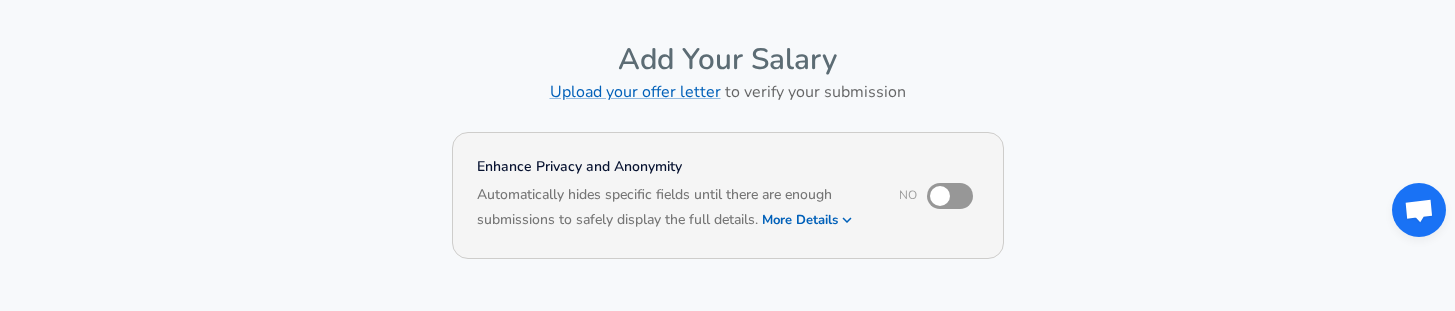 click at bounding box center [940, 196] 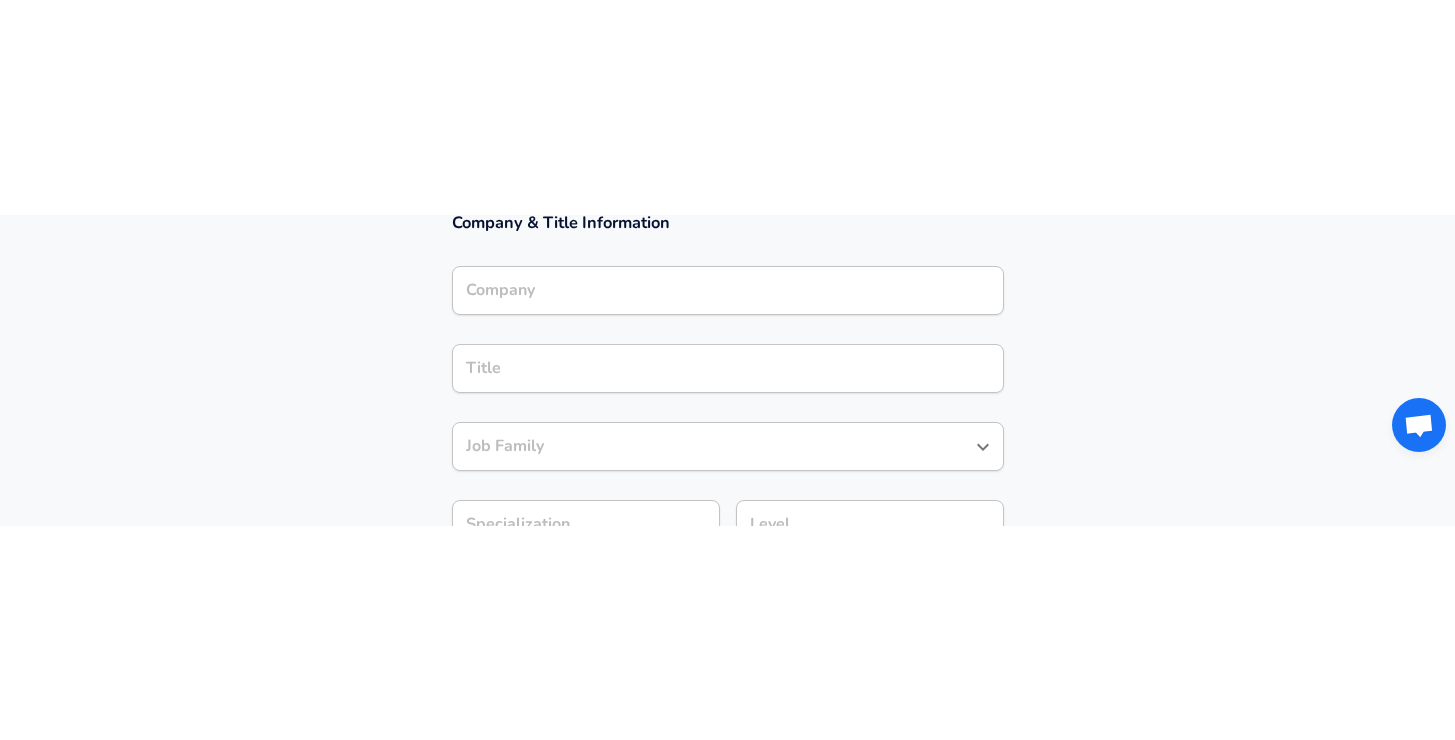 scroll, scrollTop: 381, scrollLeft: 0, axis: vertical 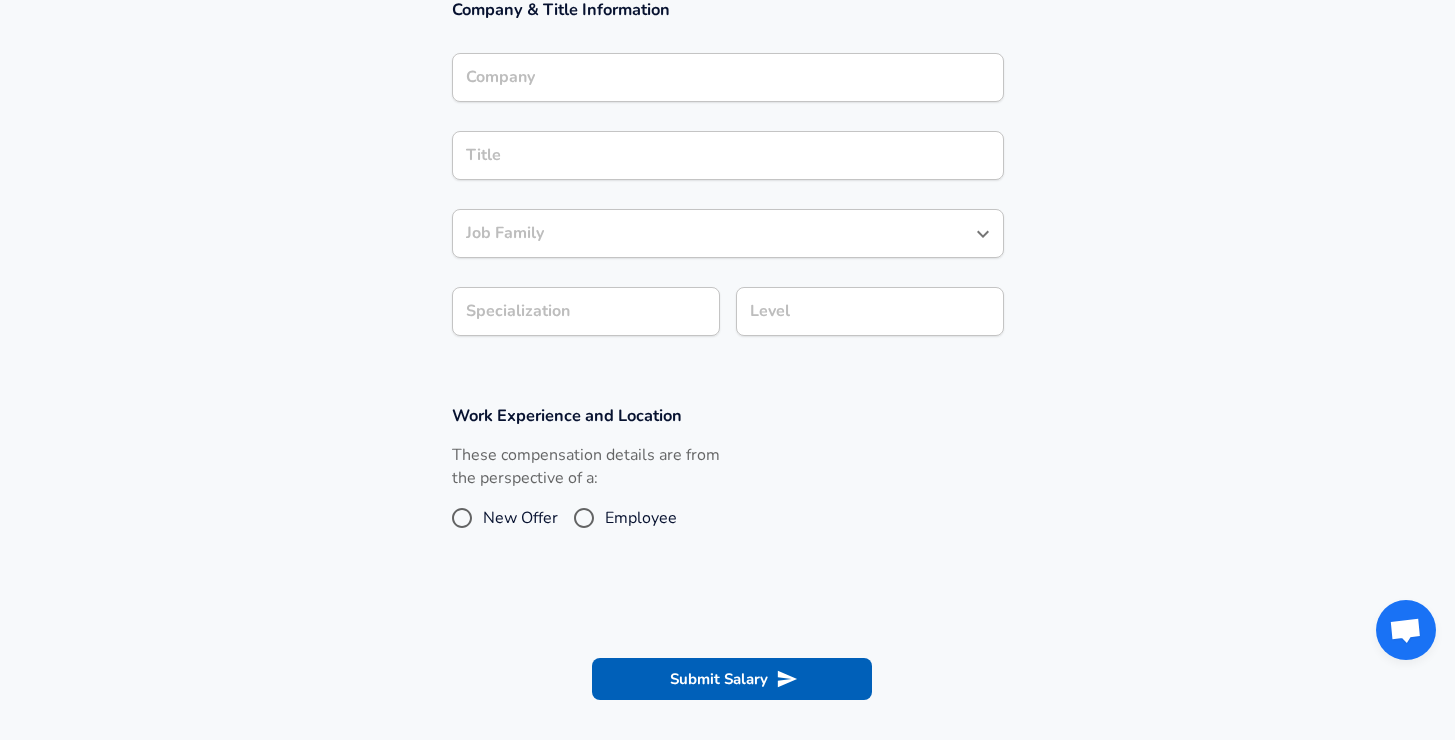 click on "Company" at bounding box center [728, 77] 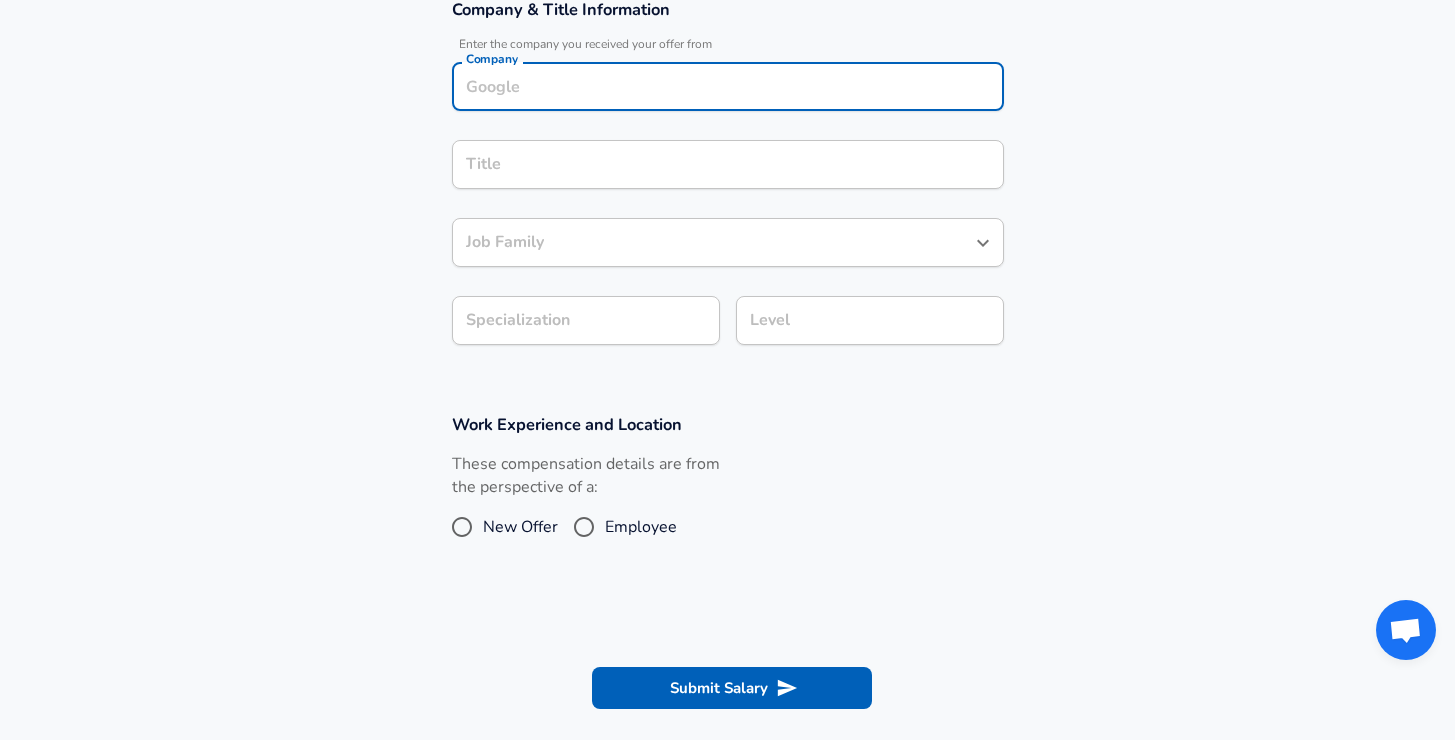 scroll, scrollTop: 401, scrollLeft: 0, axis: vertical 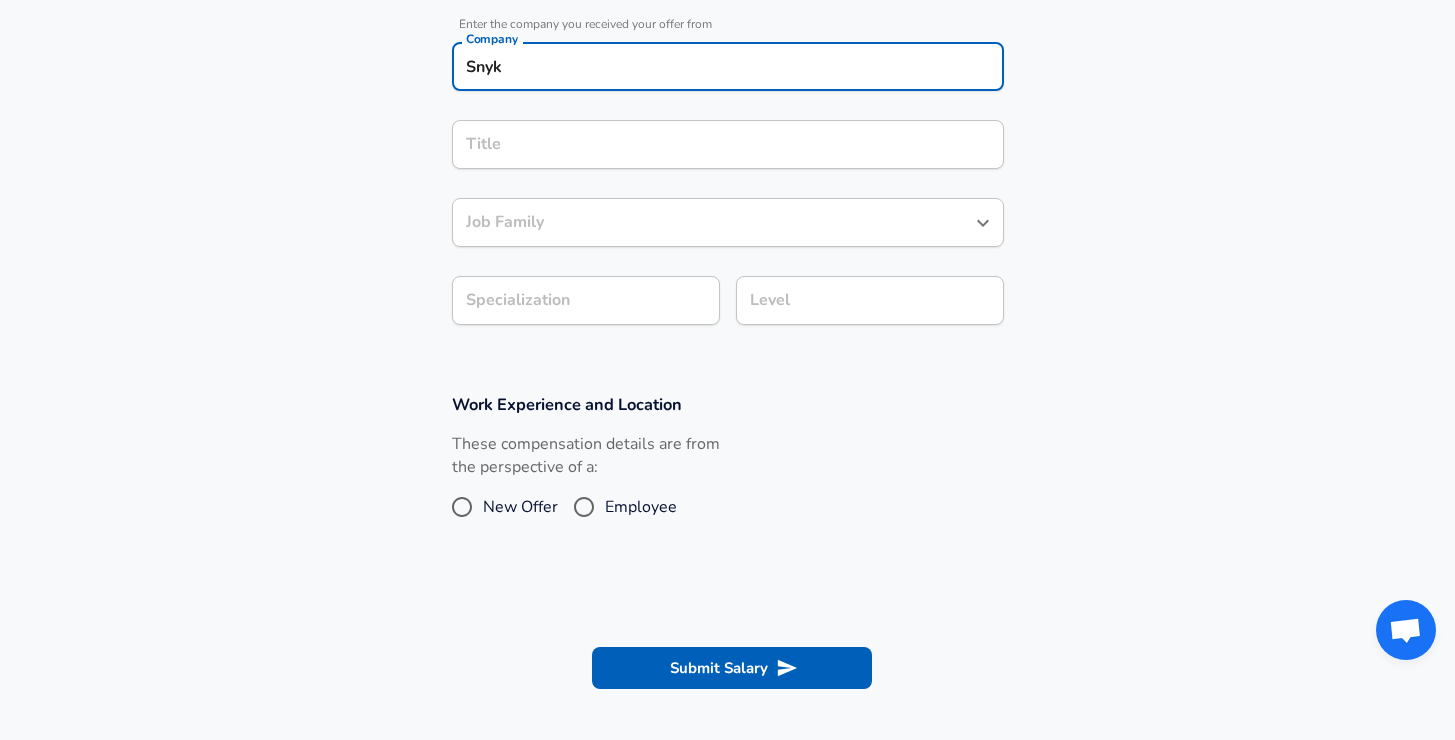 type on "Snyk" 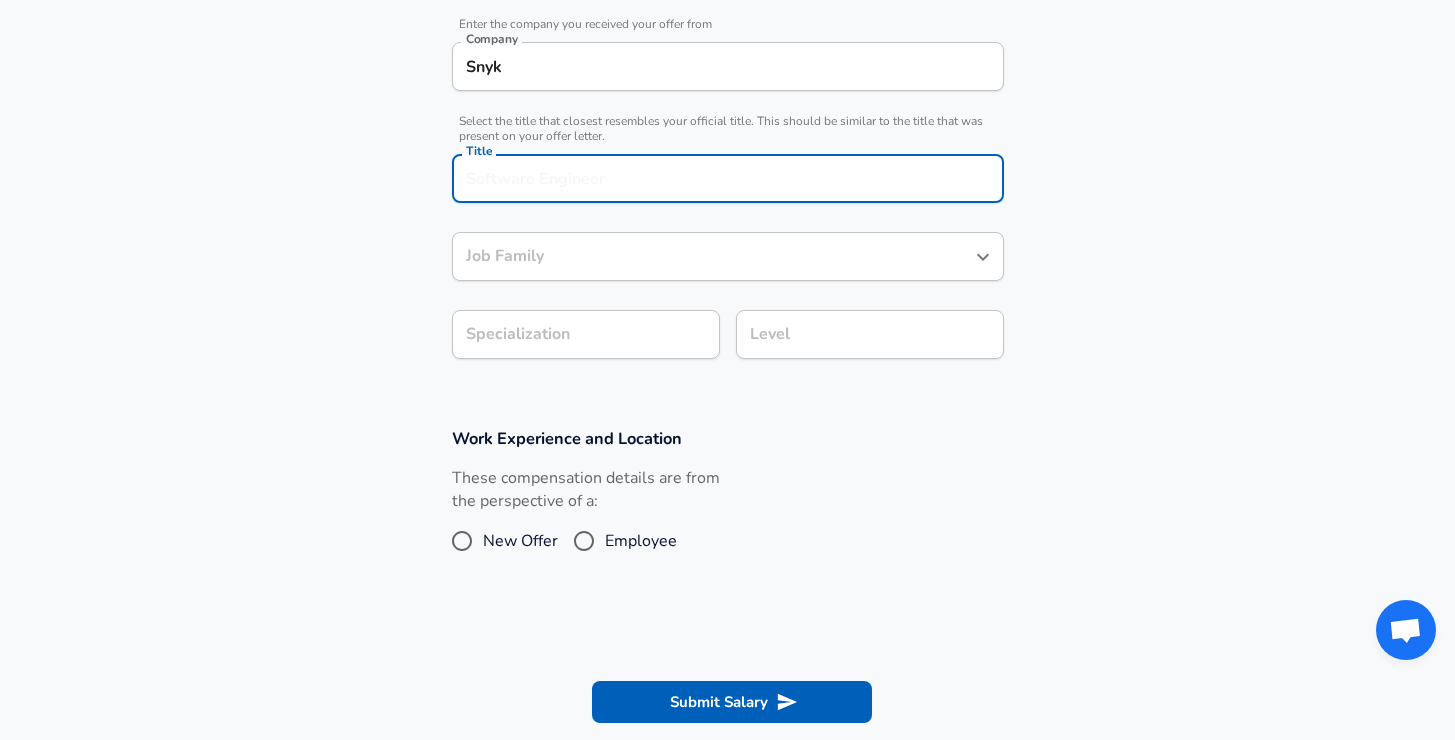 scroll, scrollTop: 441, scrollLeft: 0, axis: vertical 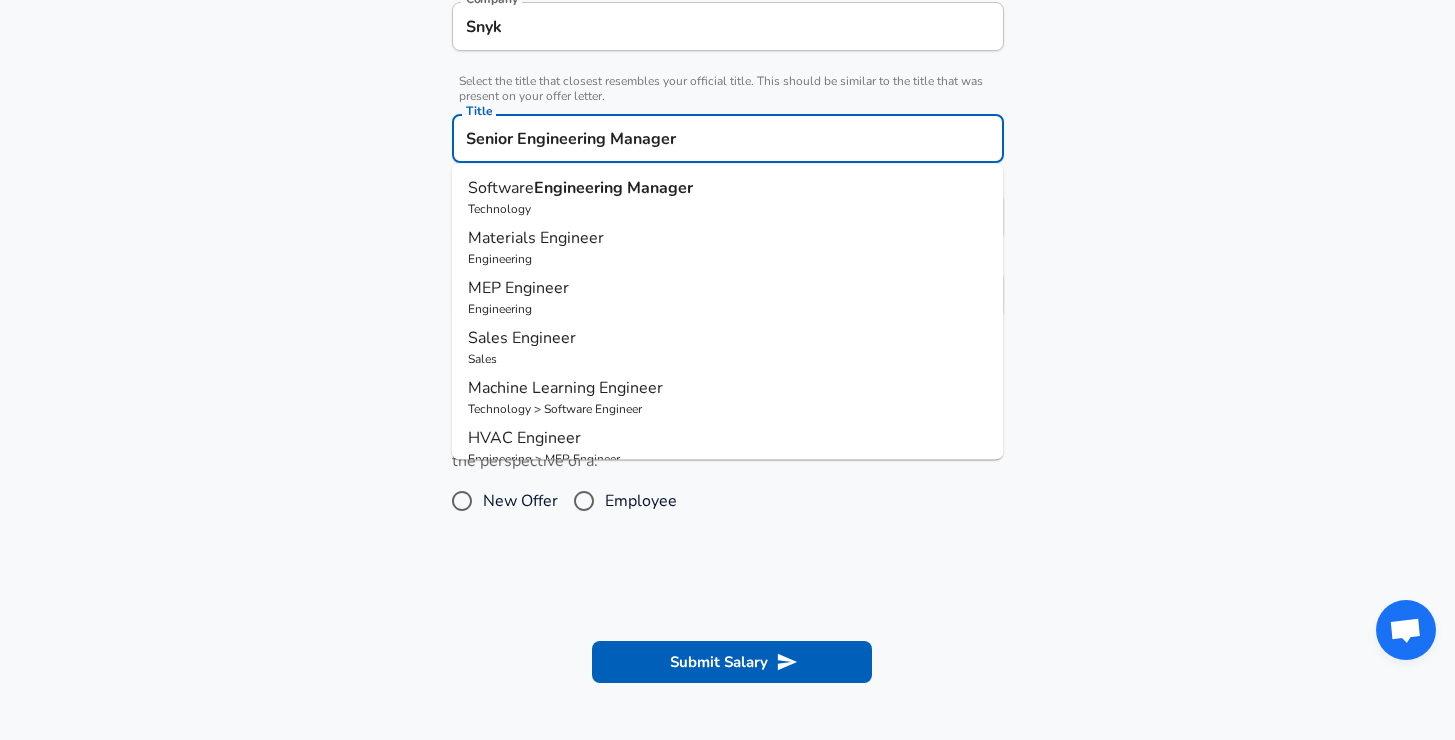 type on "Senior Engineering Manager" 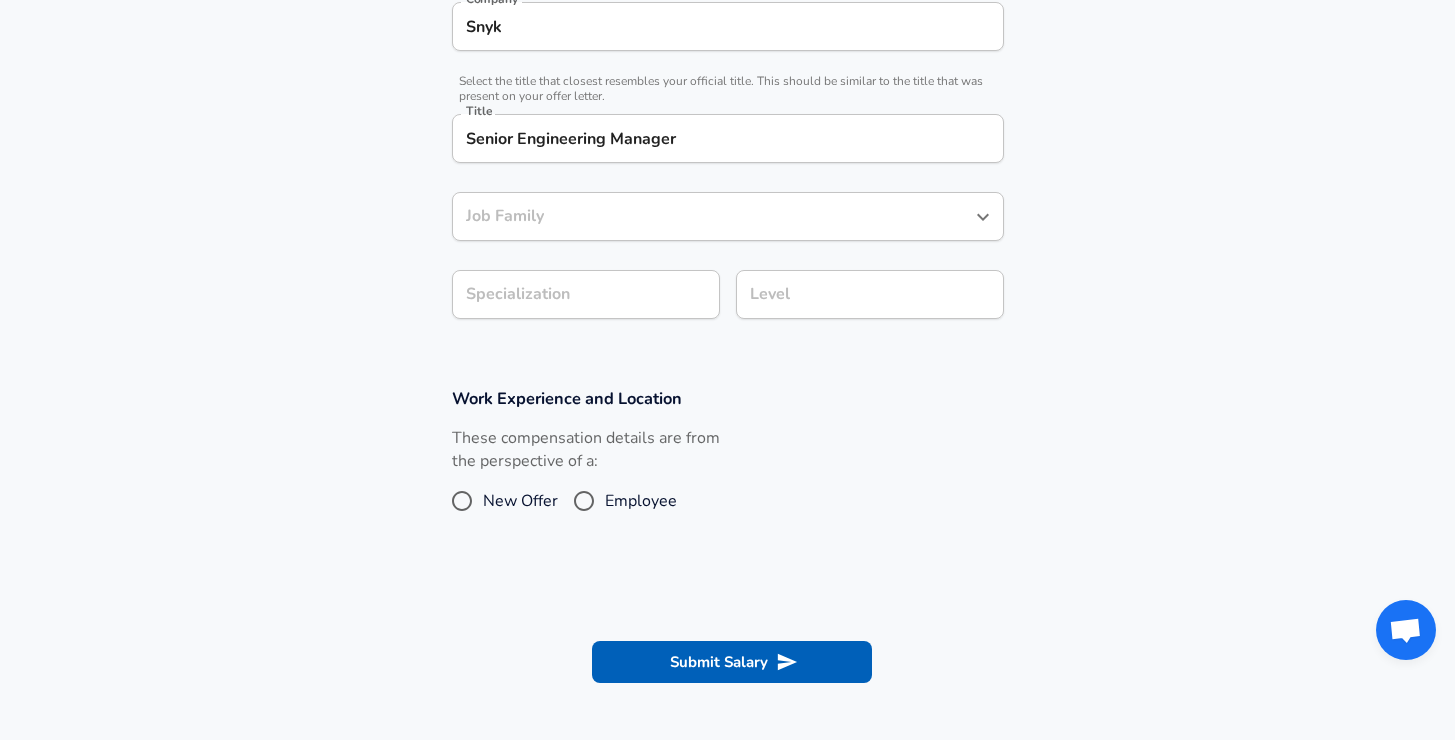 click on "Company & Title Information   Enter the company you received your offer from Company Snyk Company   Select the title that closest resembles your official title. This should be similar to the title that was present on your offer letter. Title Senior Engineering Manager Title Job Family Job Family Specialization Specialization Level Level" at bounding box center [727, 139] 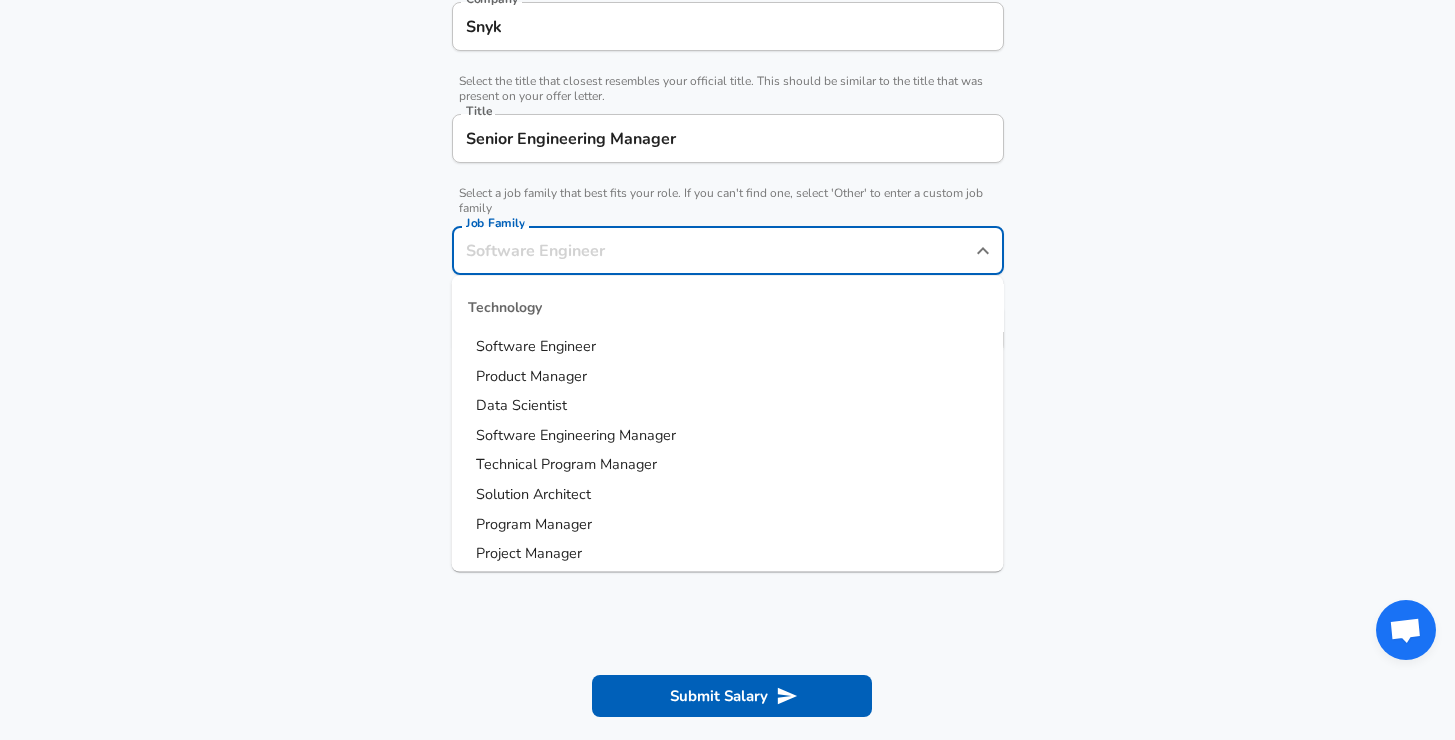 scroll, scrollTop: 481, scrollLeft: 0, axis: vertical 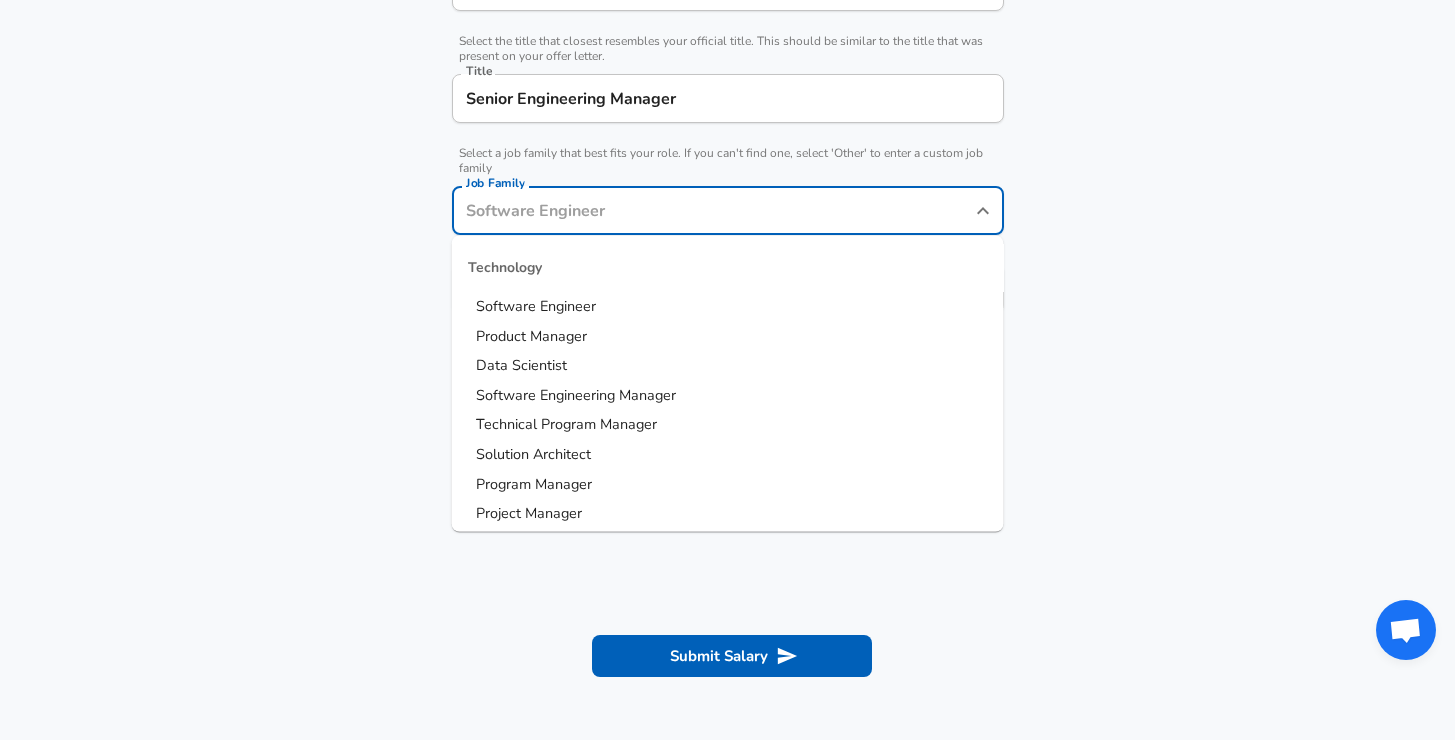 click on "Job Family" at bounding box center [713, 210] 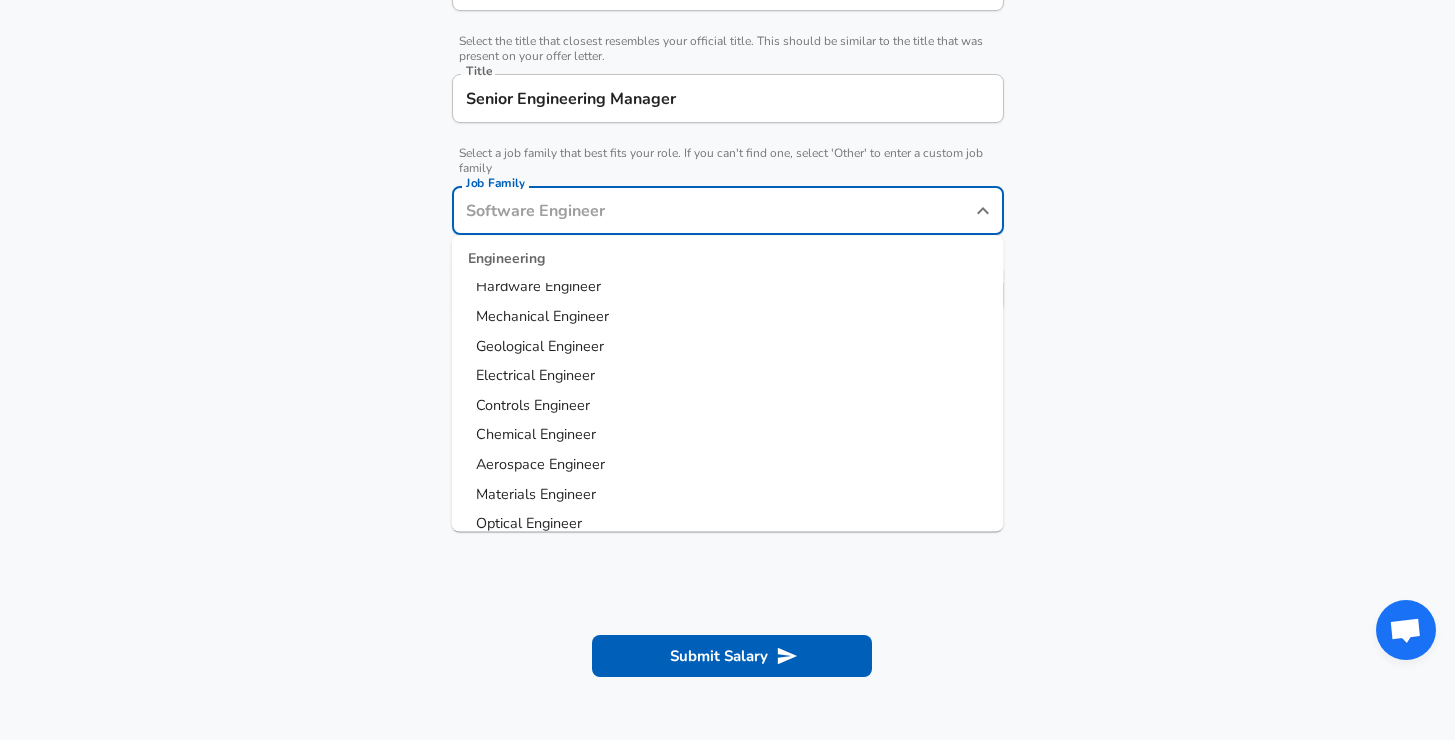 scroll, scrollTop: 0, scrollLeft: 0, axis: both 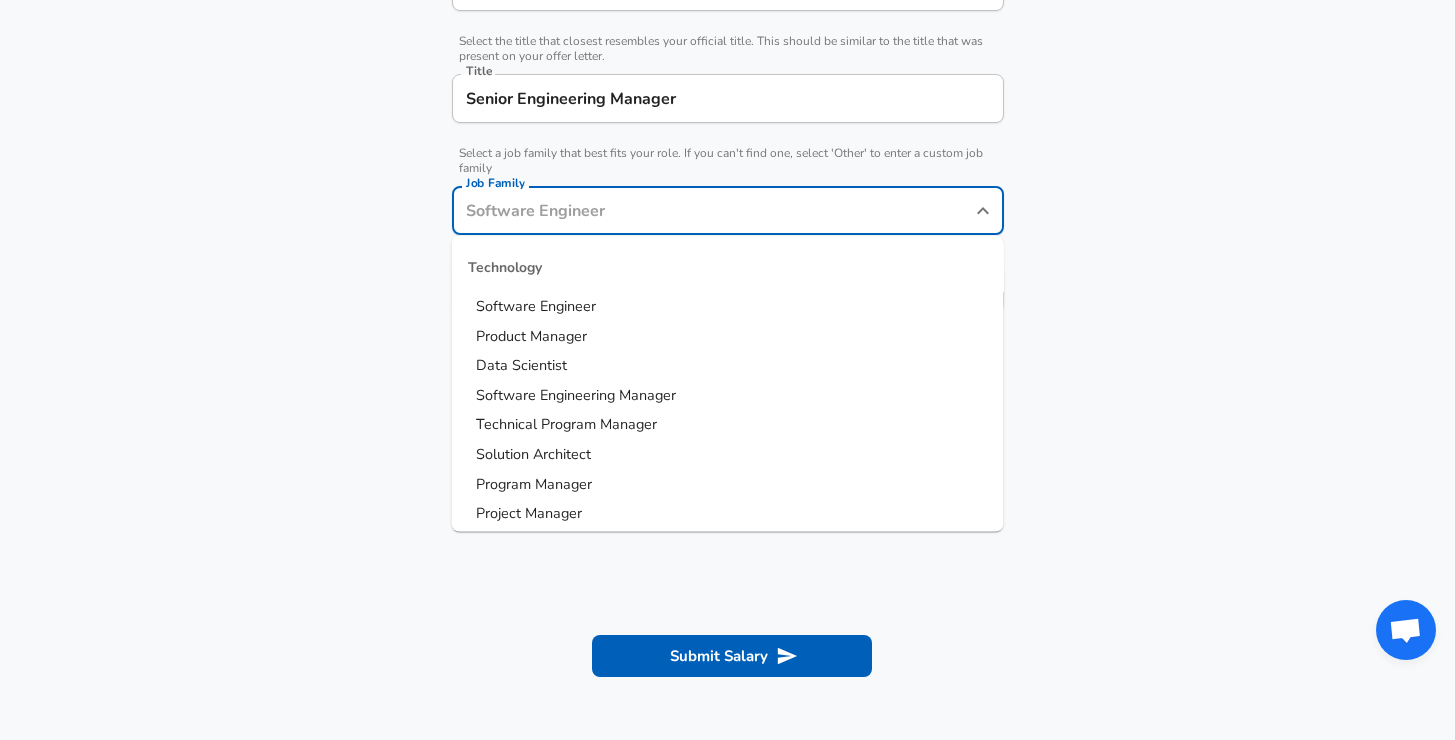 click on "Software Engineering Manager" at bounding box center [728, 395] 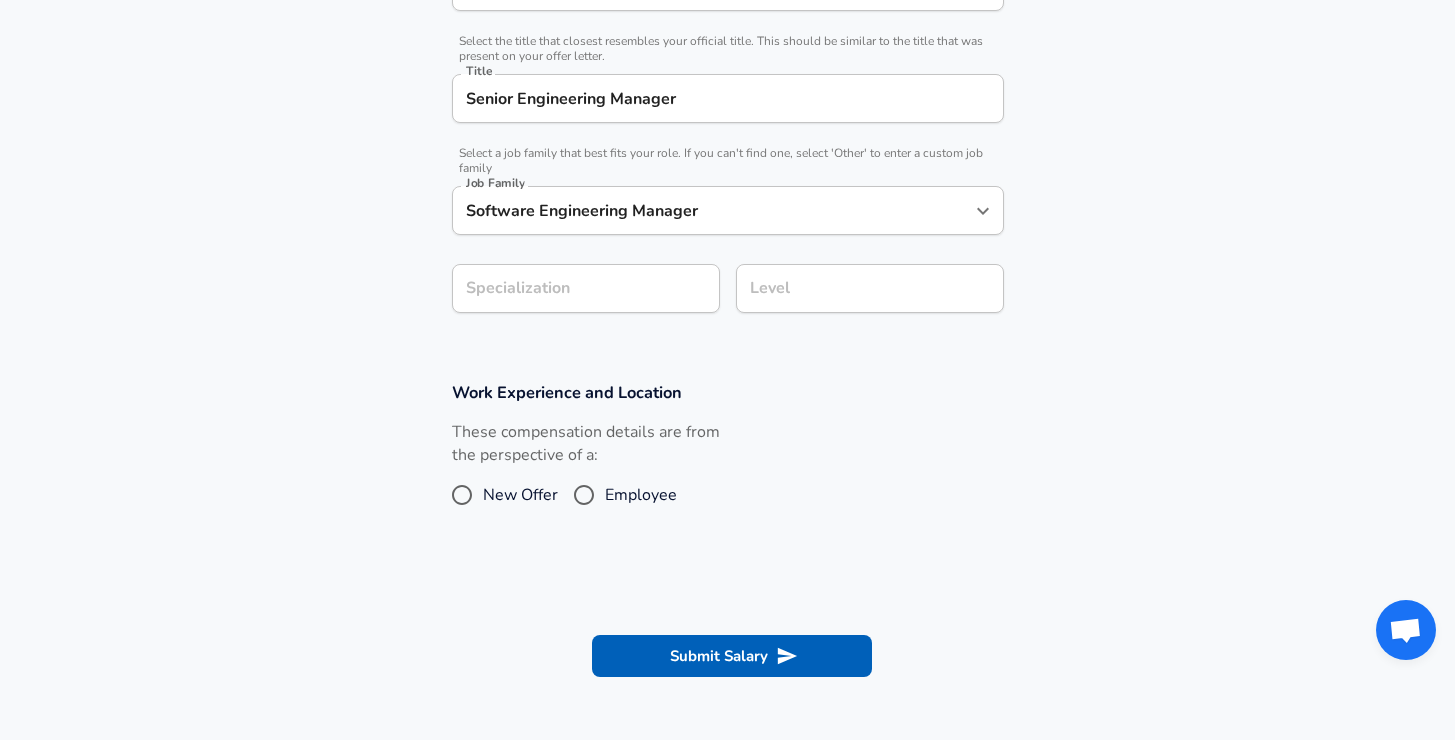 click on "Work Experience and Location These compensation details are from the perspective of a: New Offer Employee" at bounding box center (727, 458) 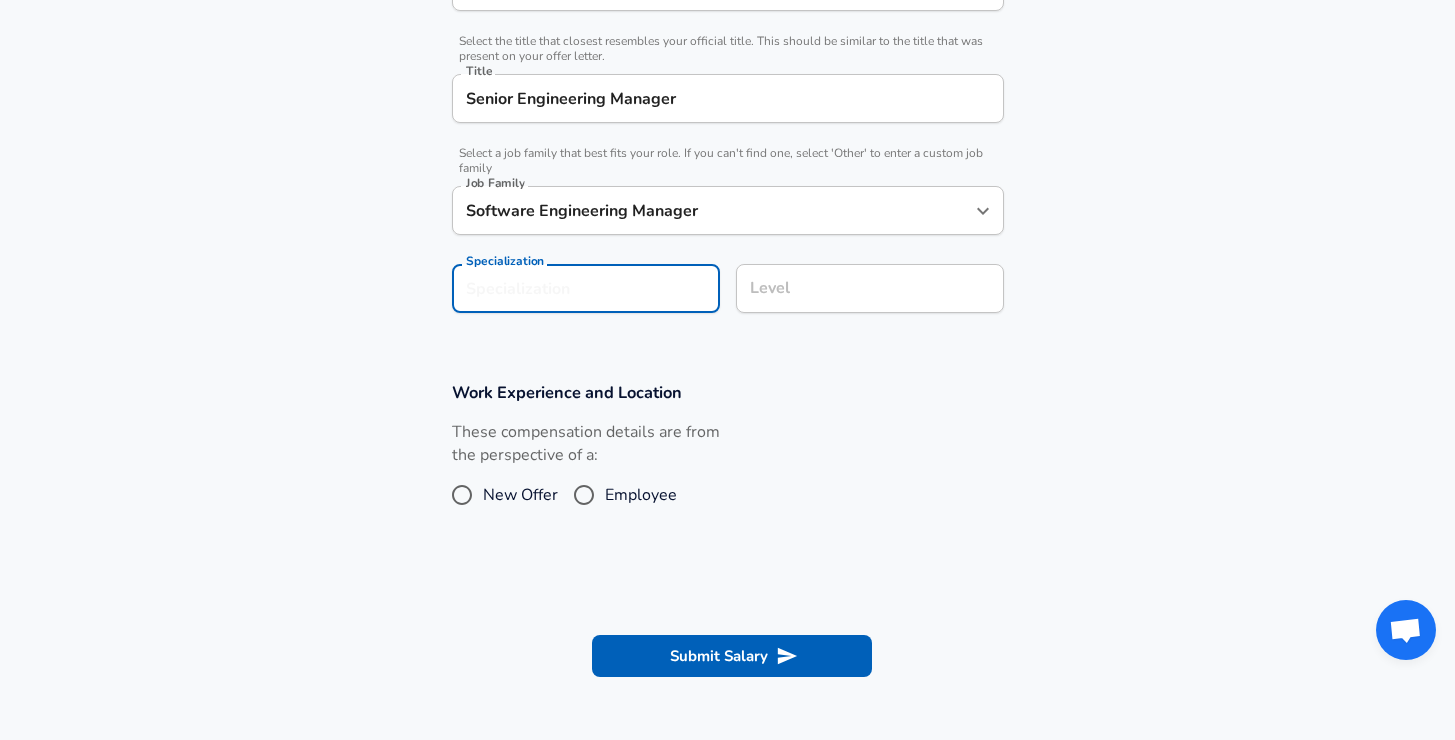 scroll, scrollTop: 541, scrollLeft: 0, axis: vertical 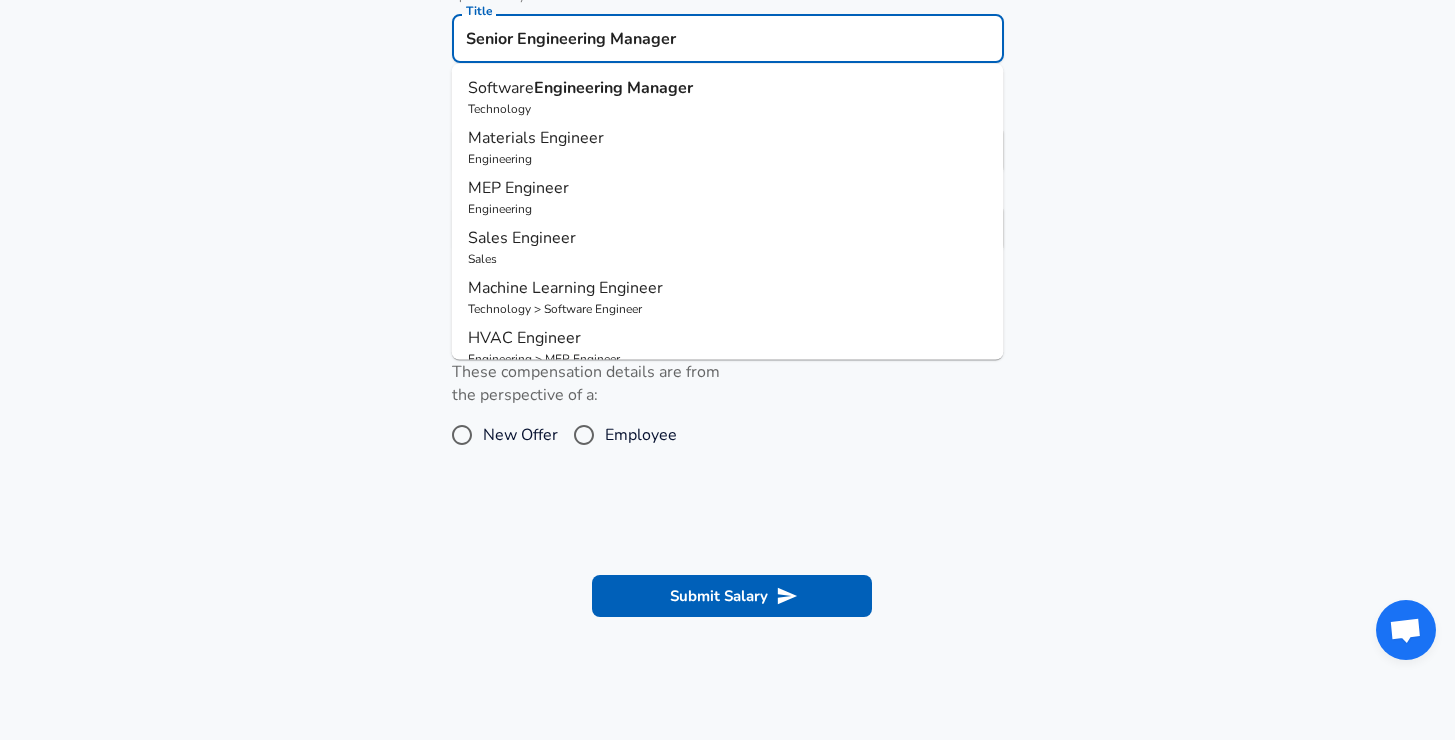 click on "Senior Engineering Manager" at bounding box center [728, 38] 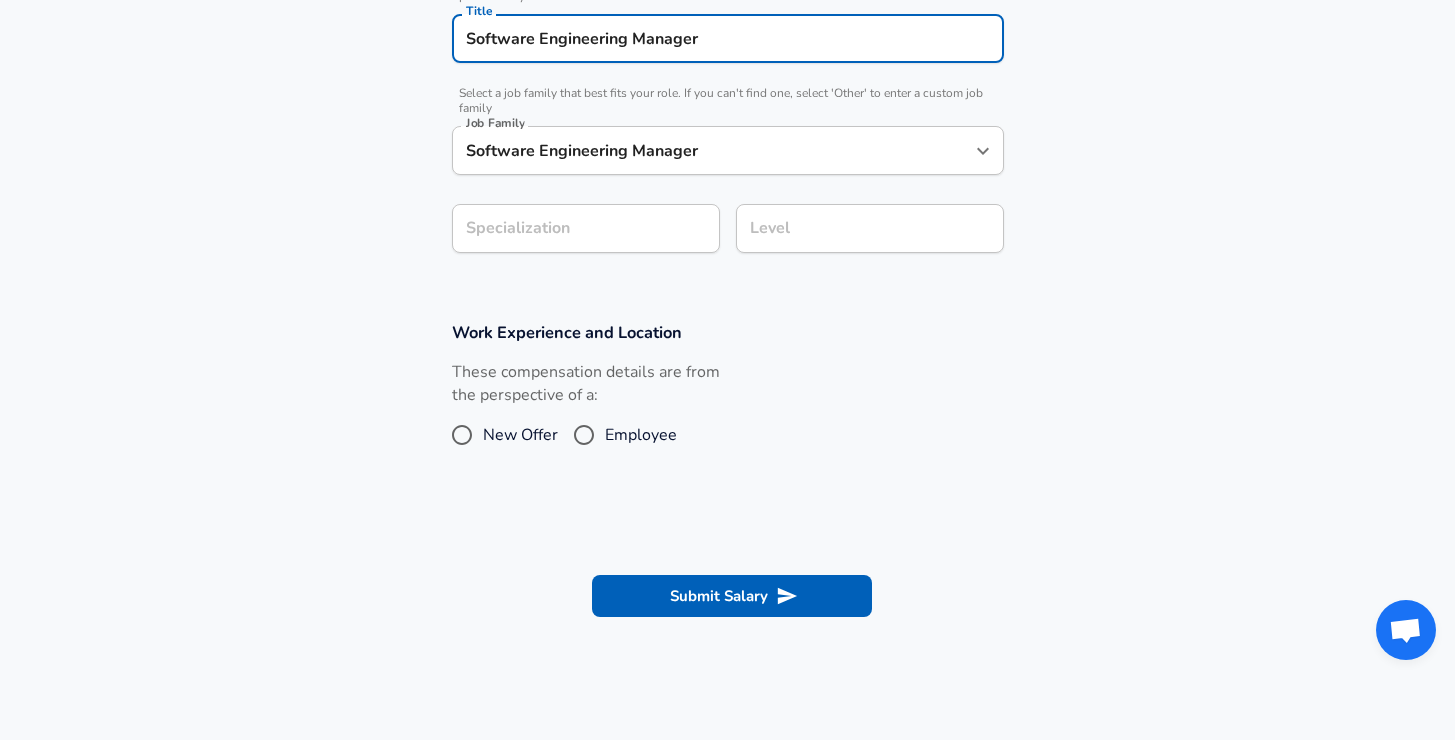 type on "Software Engineering Manager" 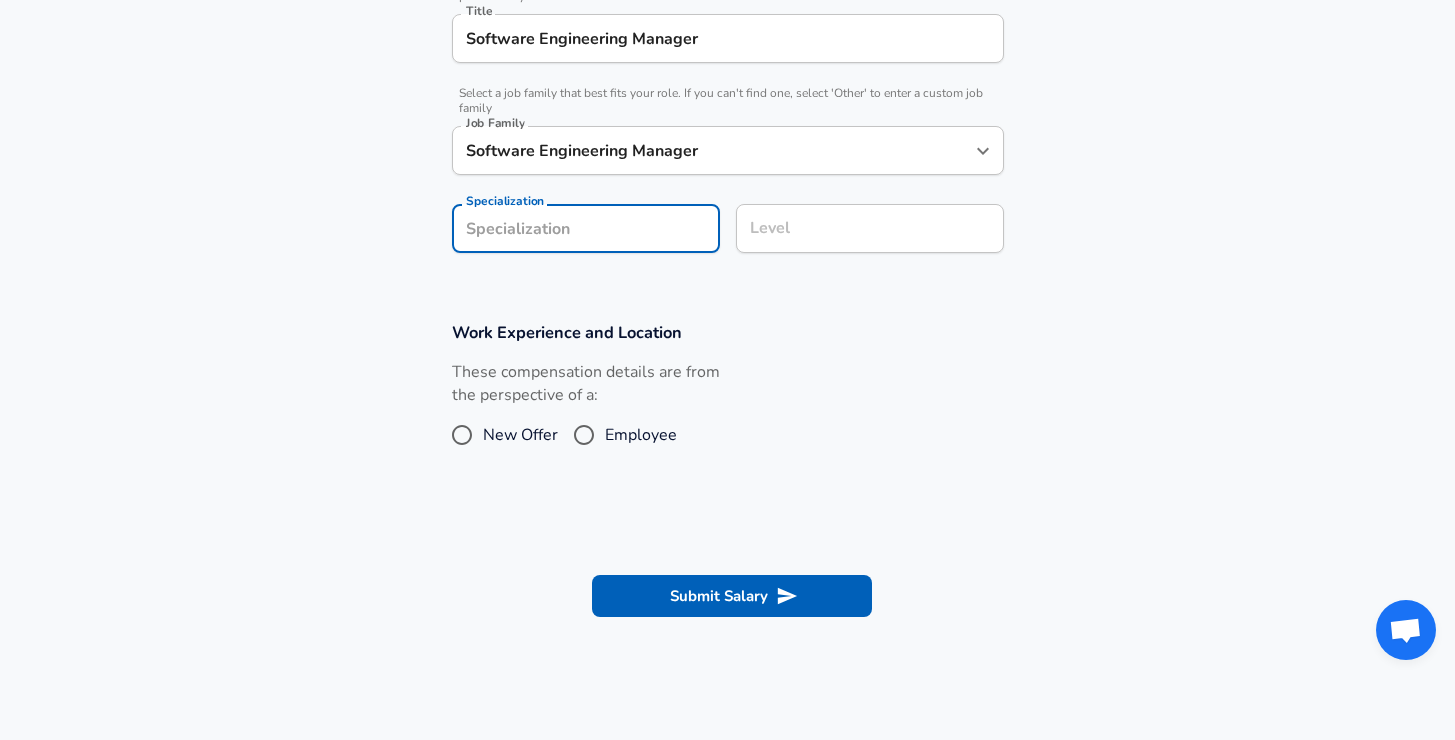 click on "Specialization" at bounding box center (586, 228) 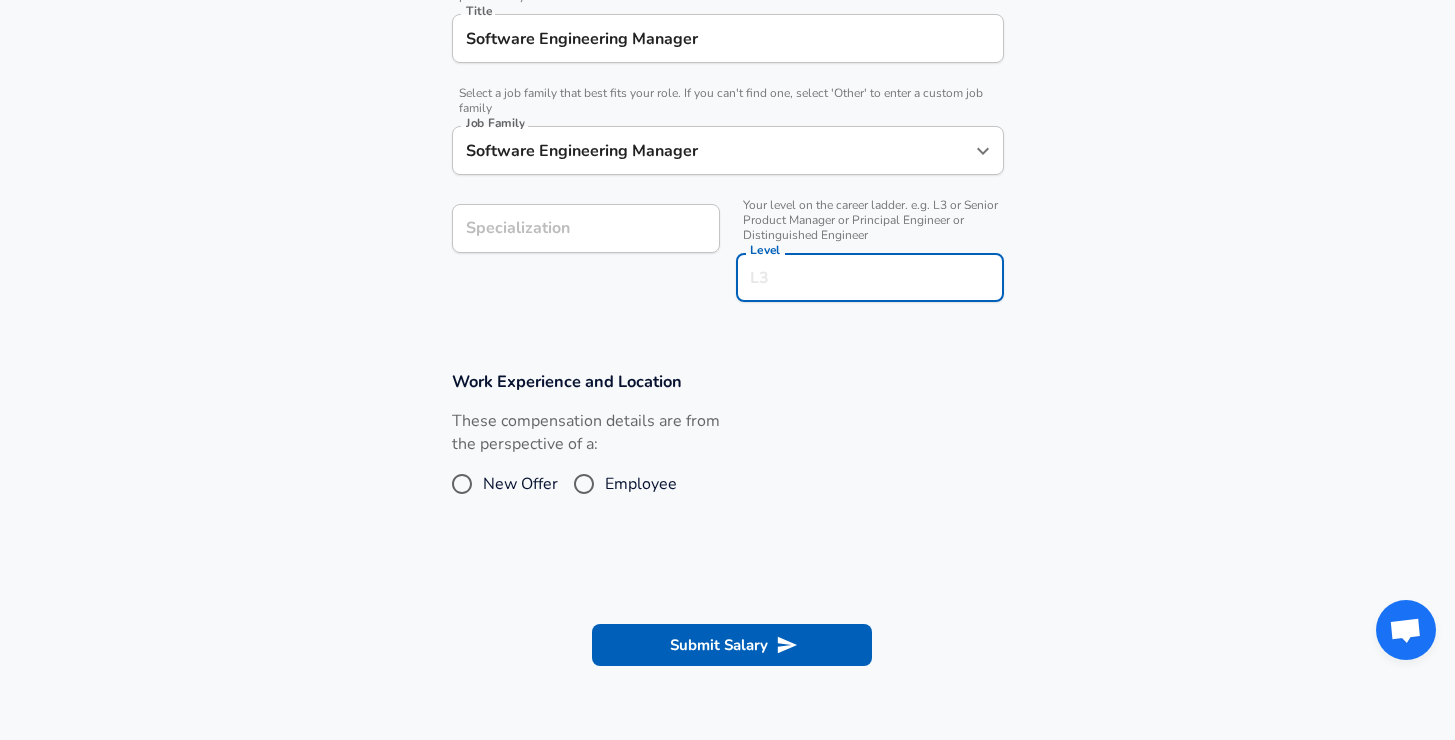 scroll, scrollTop: 581, scrollLeft: 0, axis: vertical 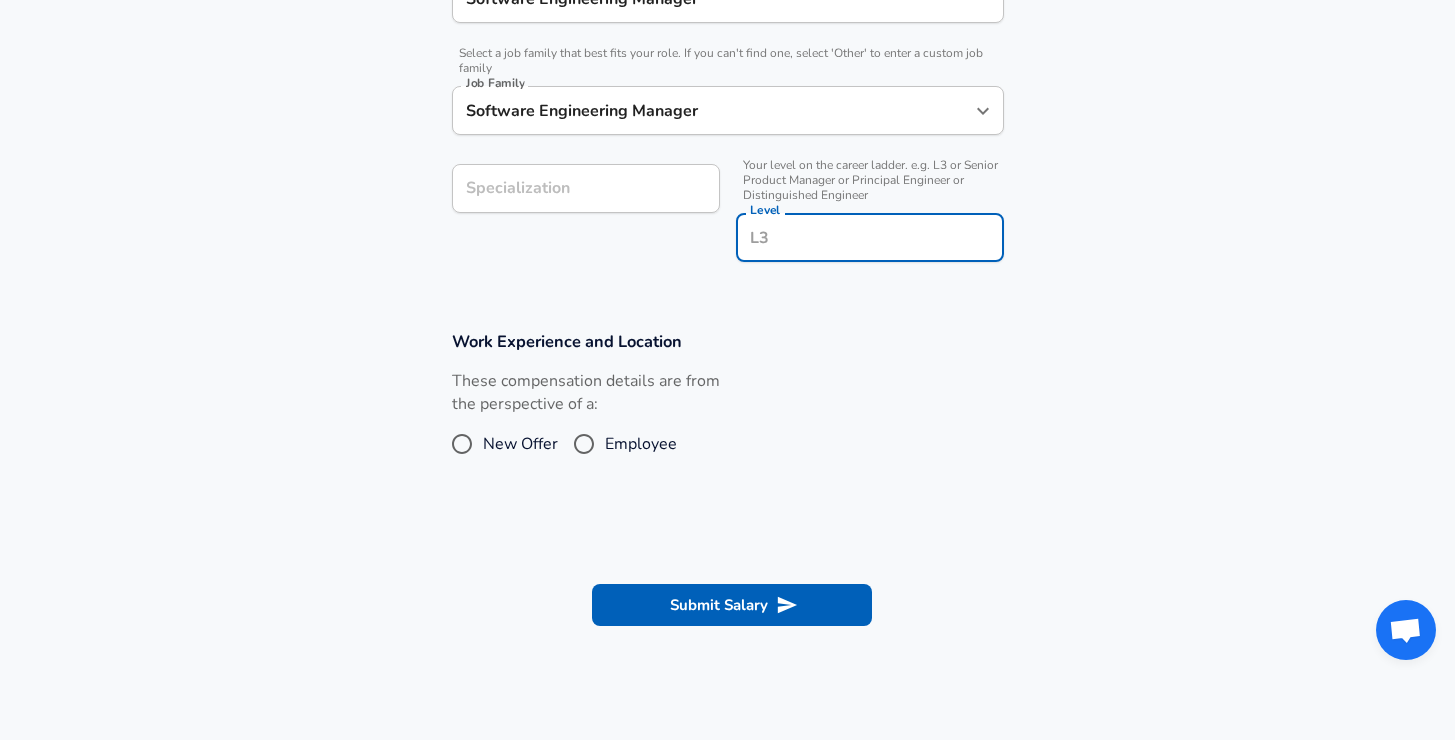 click on "Level" at bounding box center [870, 237] 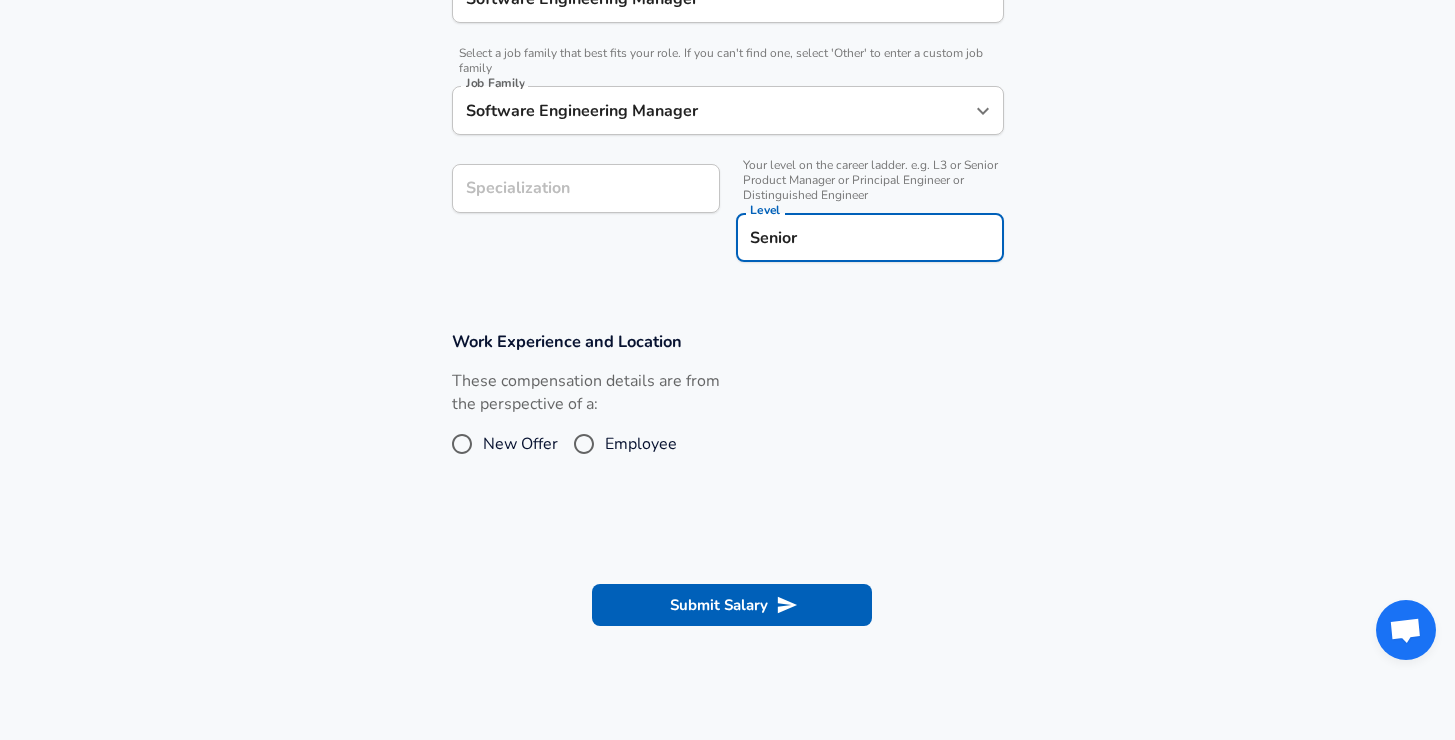 type on "Senior" 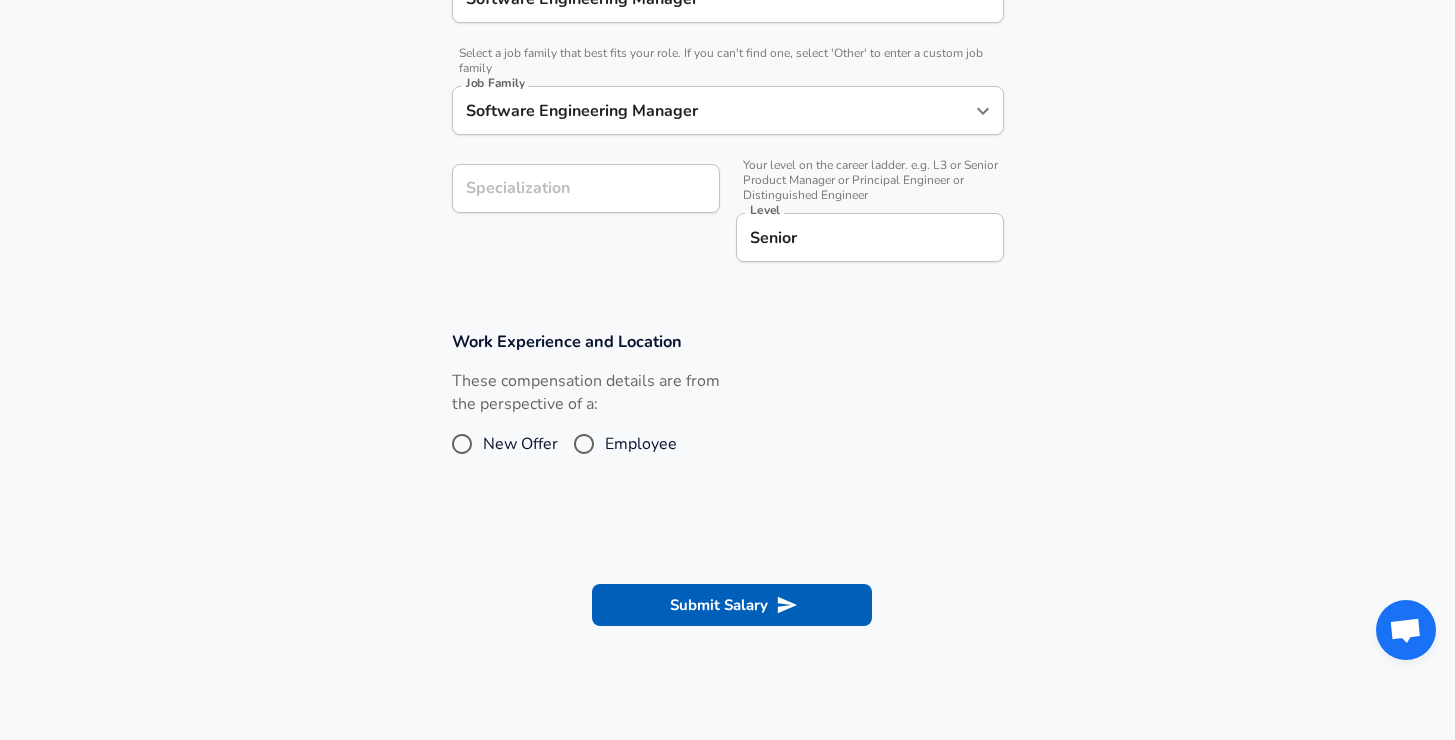 click on "Work Experience and Location These compensation details are from the perspective of a: New Offer Employee" at bounding box center (727, 407) 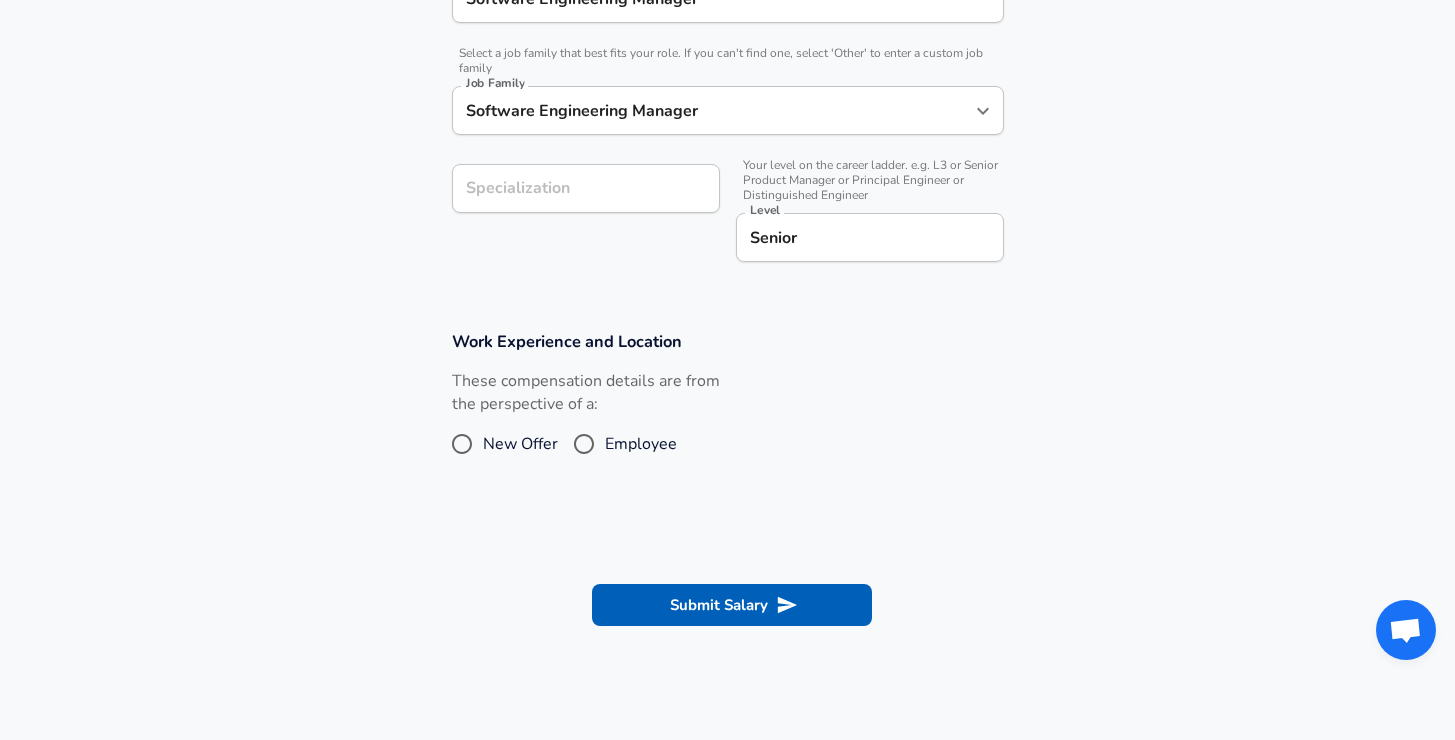 click on "Employee" at bounding box center (641, 444) 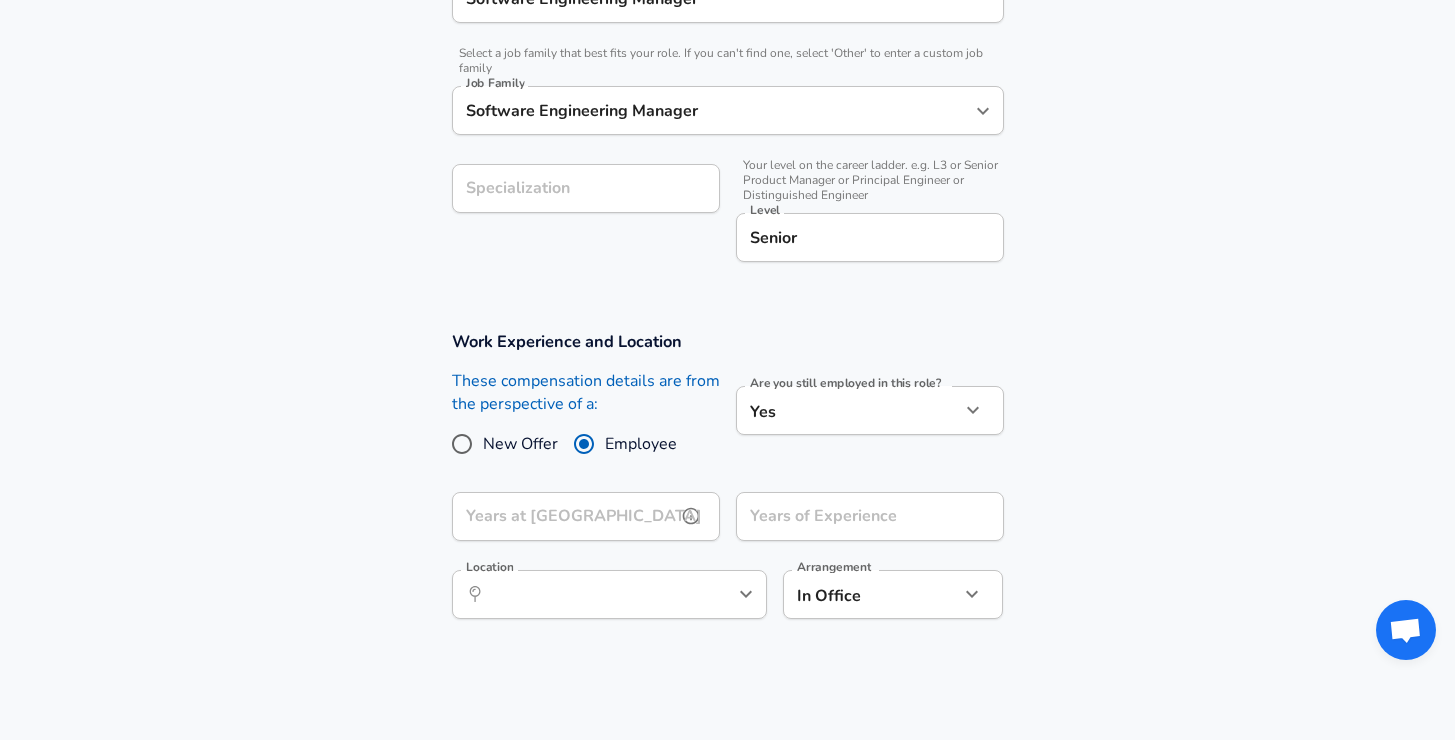 click on "Years at [GEOGRAPHIC_DATA]" at bounding box center [564, 516] 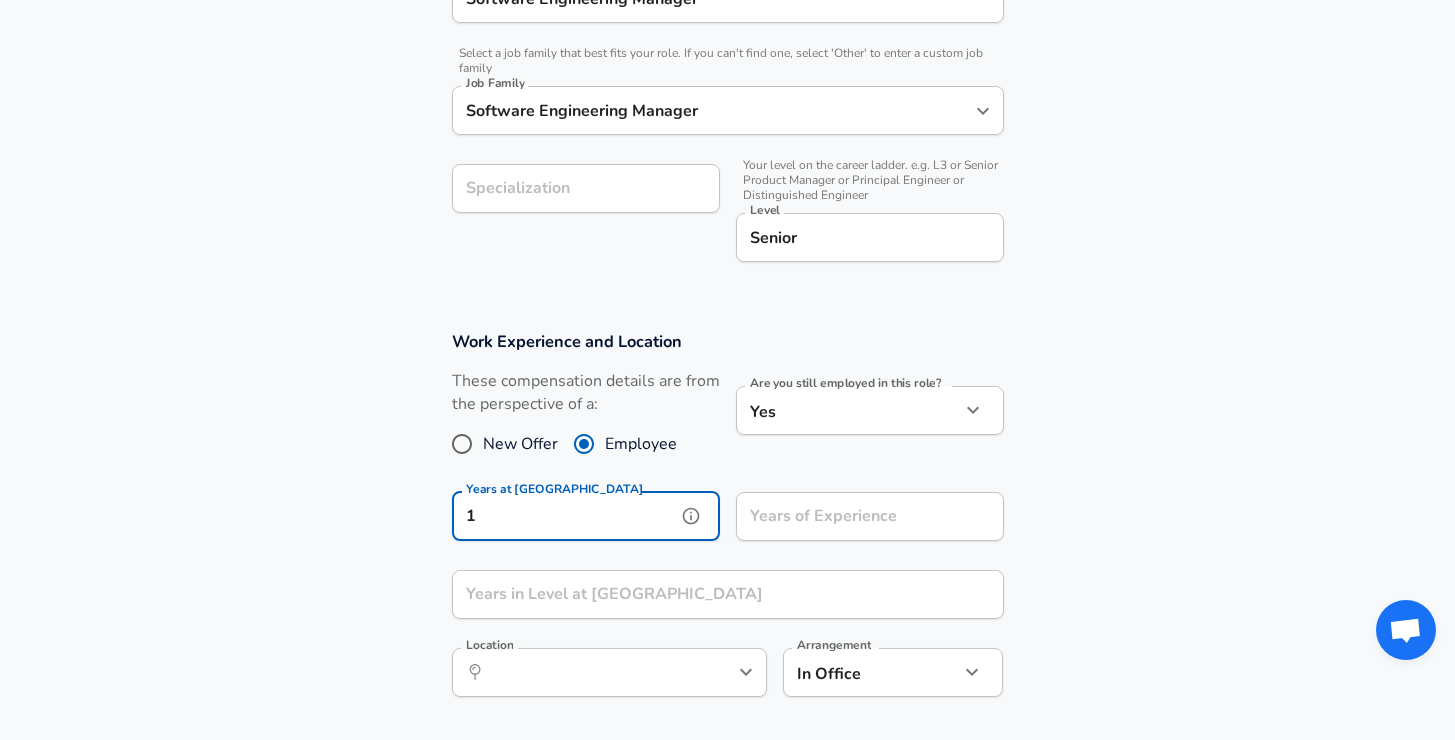 type on "1" 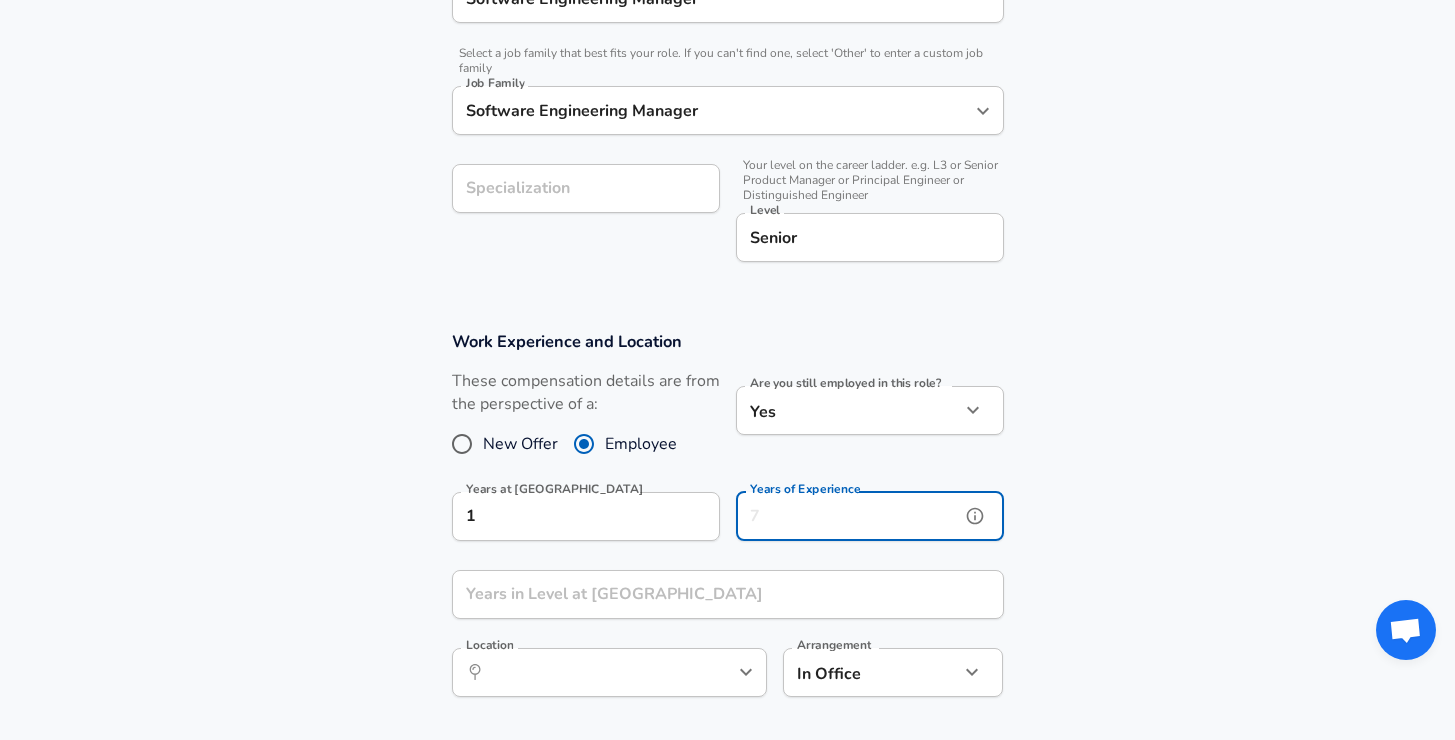 click on "Years of Experience" at bounding box center [848, 516] 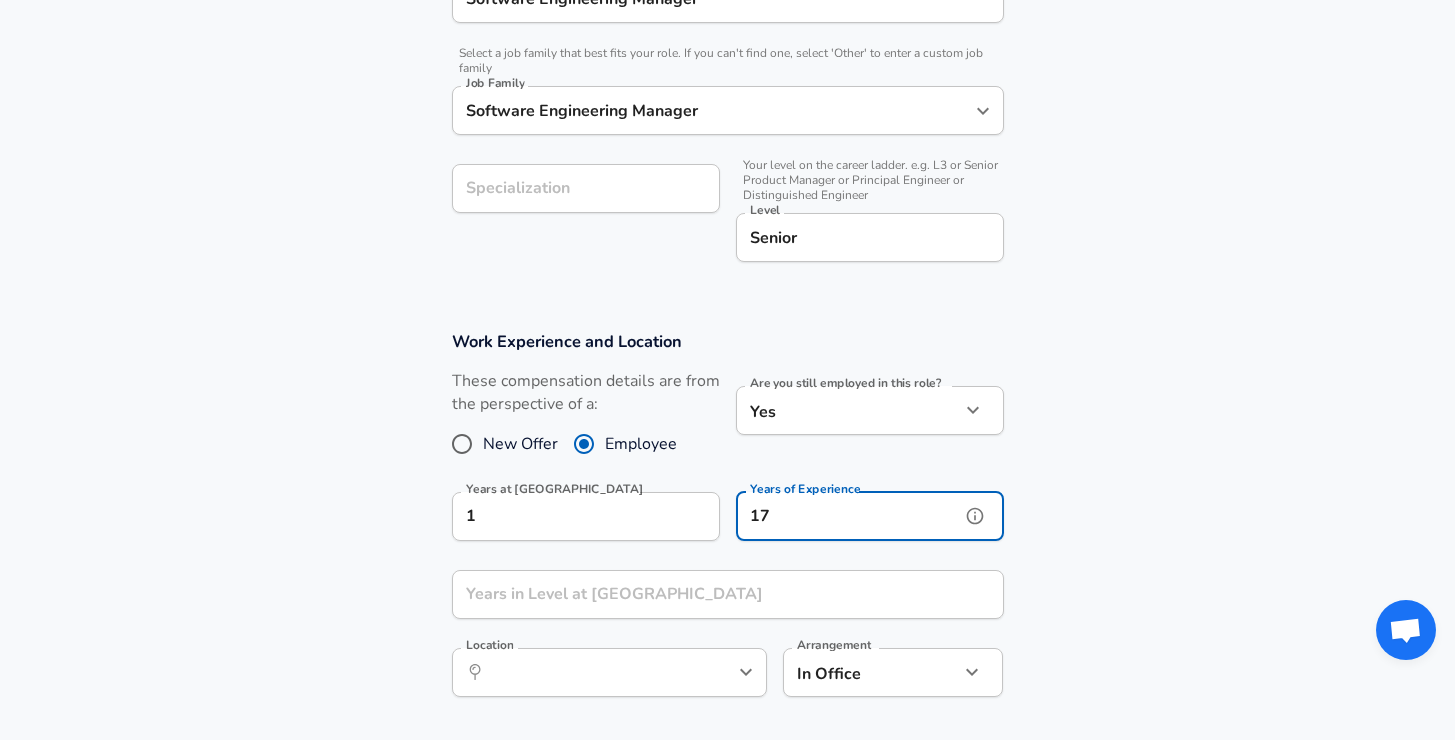 type on "17" 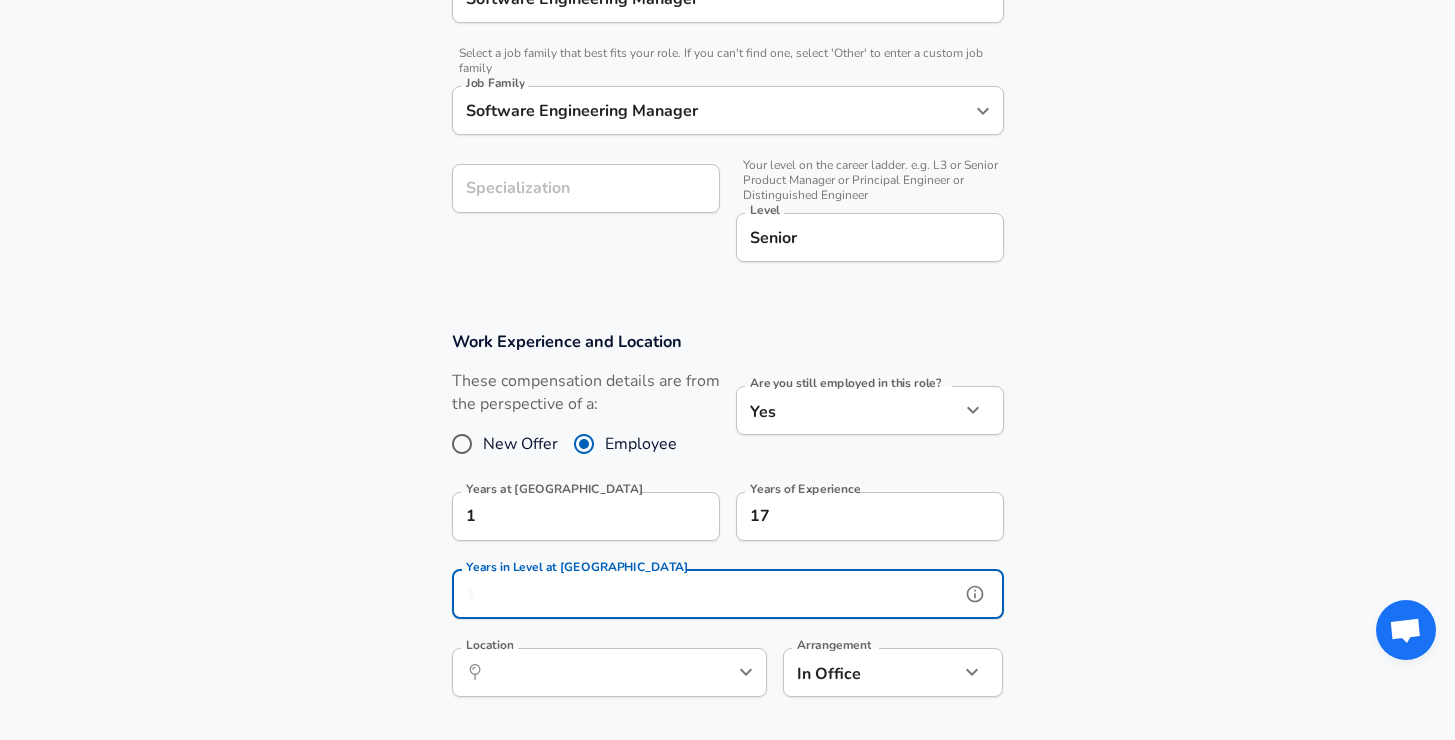 click on "Years in Level at [GEOGRAPHIC_DATA]" at bounding box center [706, 594] 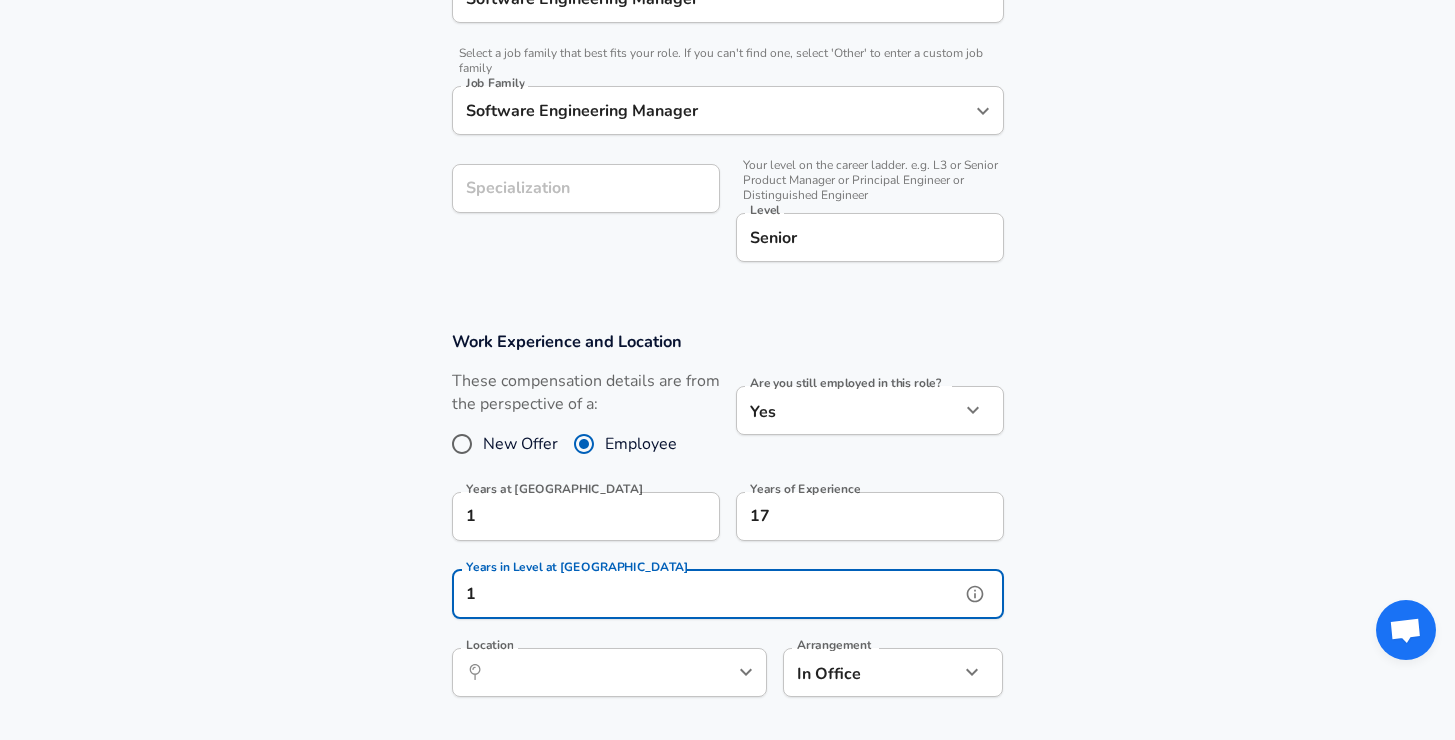 type on "1" 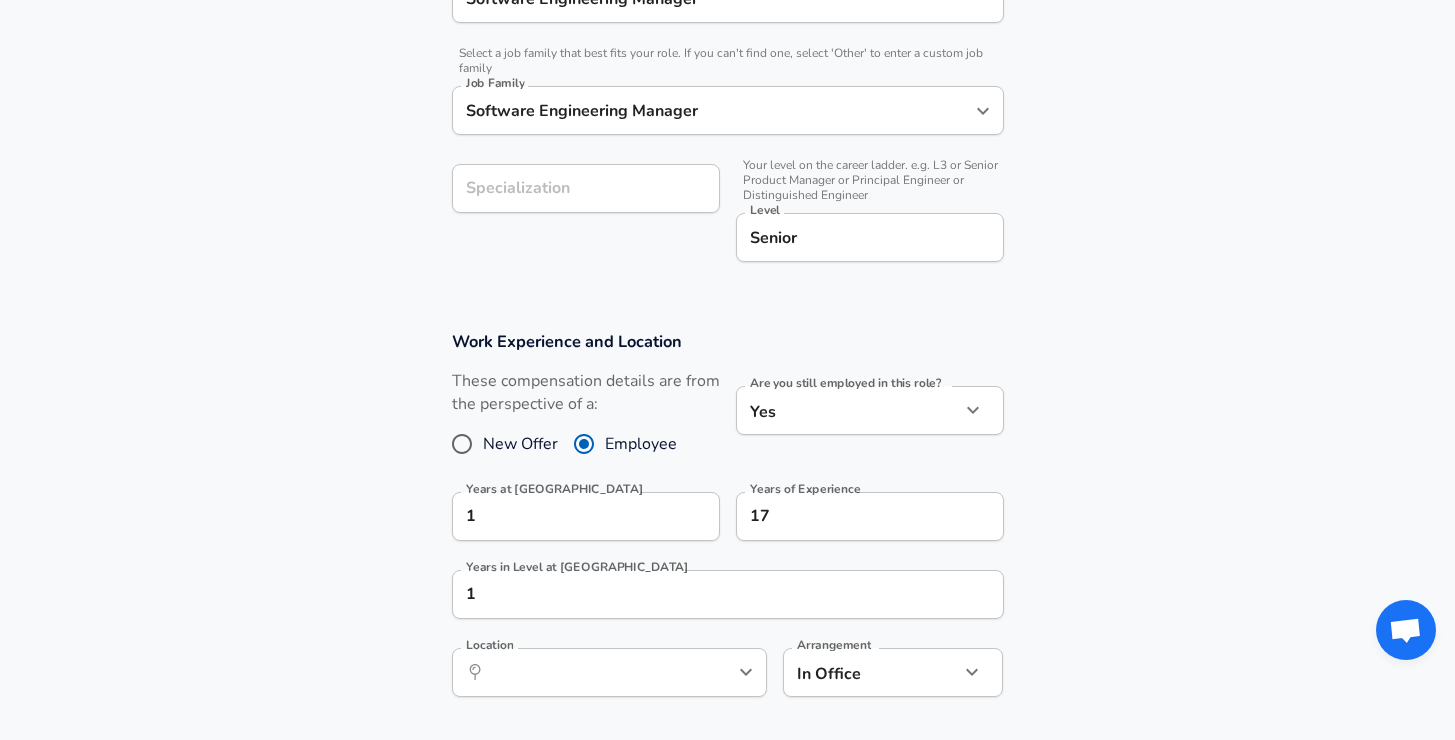 click on "Work Experience and Location These compensation details are from the perspective of a: New Offer Employee Are you still employed in this role? Yes yes Are you still employed in this role? Years at Snyk 1 Years at Snyk Years of Experience 17 Years of Experience Years in Level at [GEOGRAPHIC_DATA] 1 Years in Level at Snyk Location ​ Location Arrangement In Office office Arrangement" at bounding box center (727, 524) 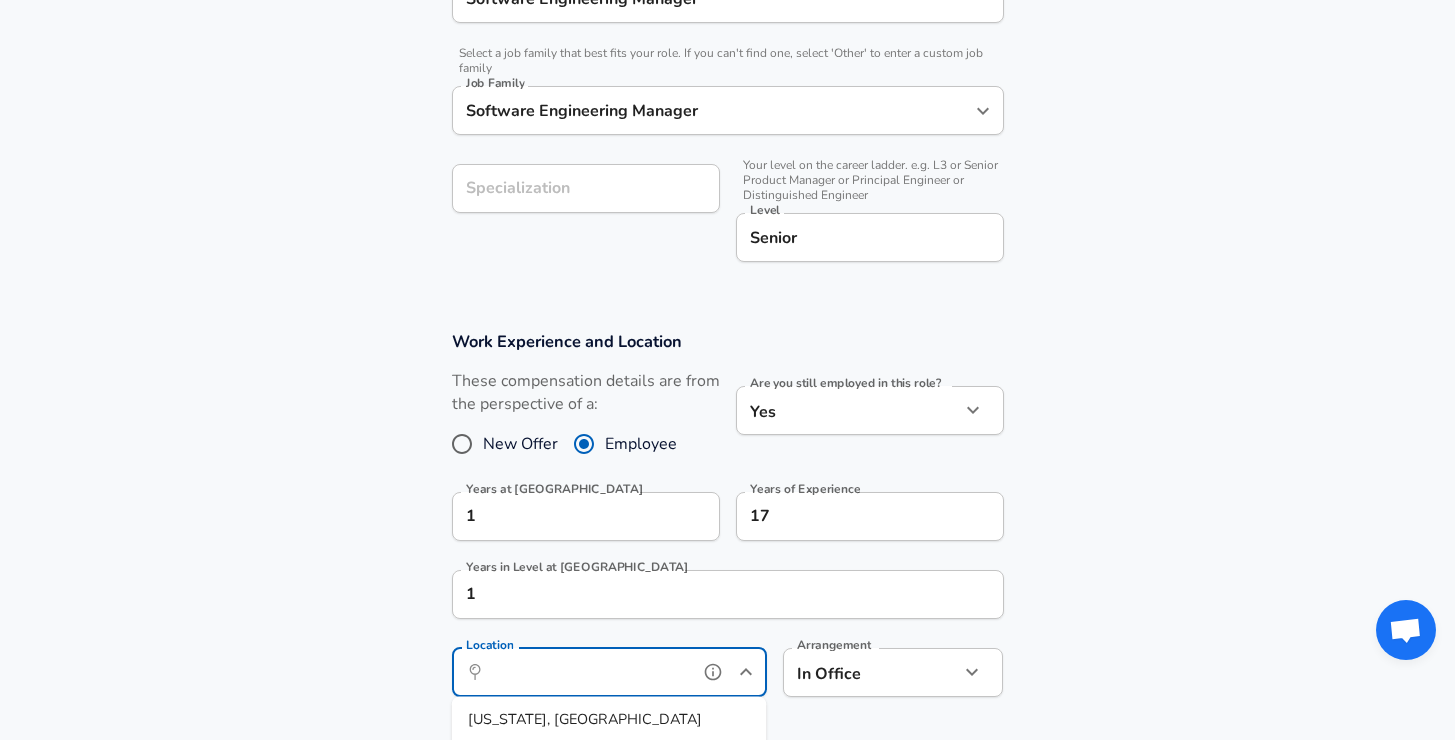 click on "Location" at bounding box center (587, 672) 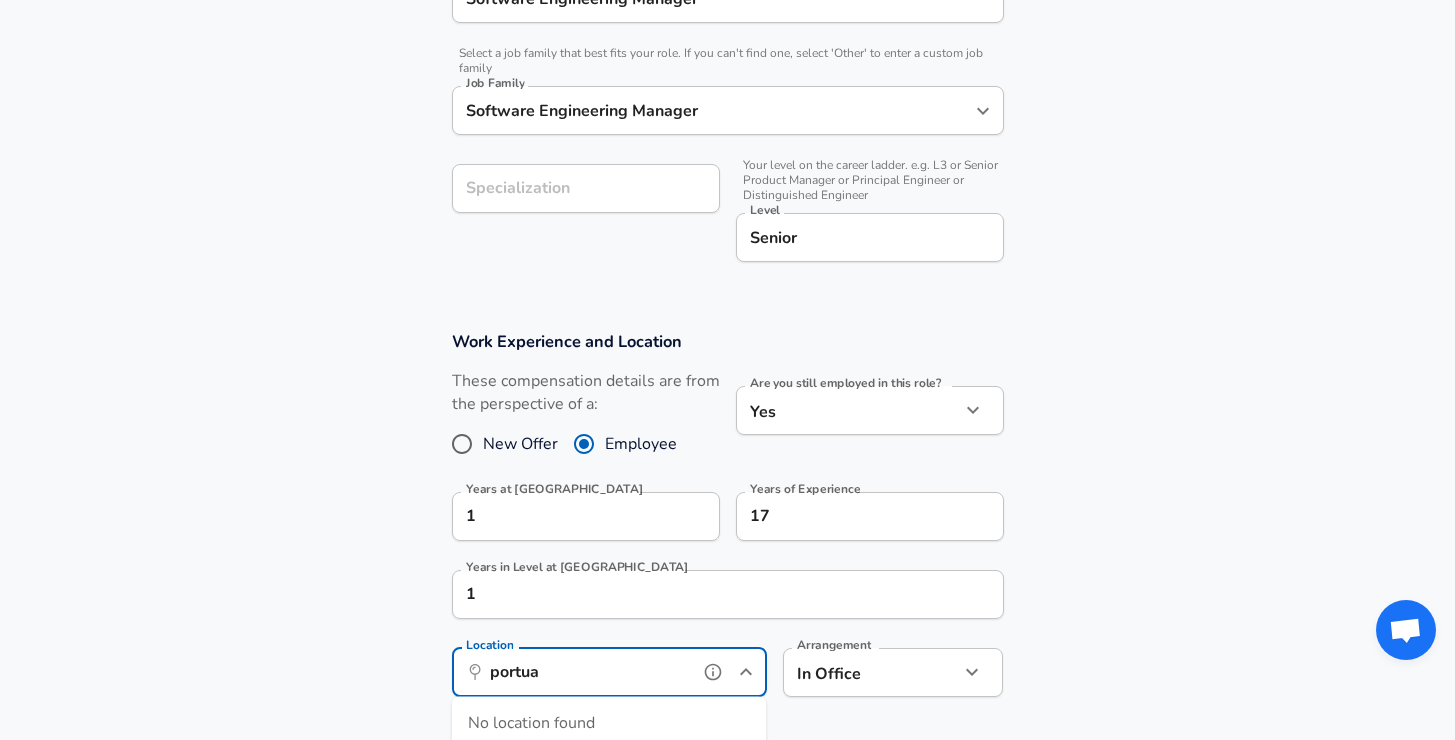 scroll, scrollTop: 987, scrollLeft: 0, axis: vertical 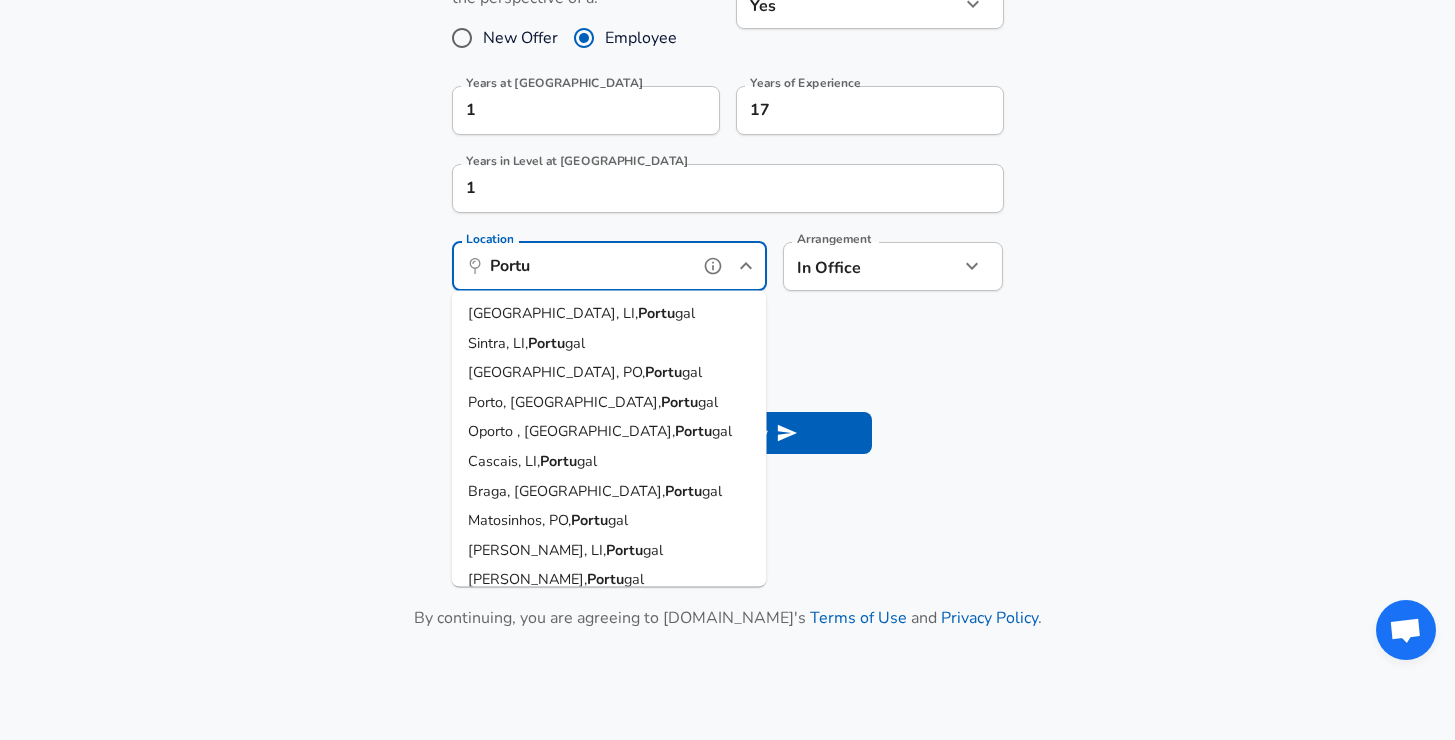 click on "Portu" at bounding box center (656, 313) 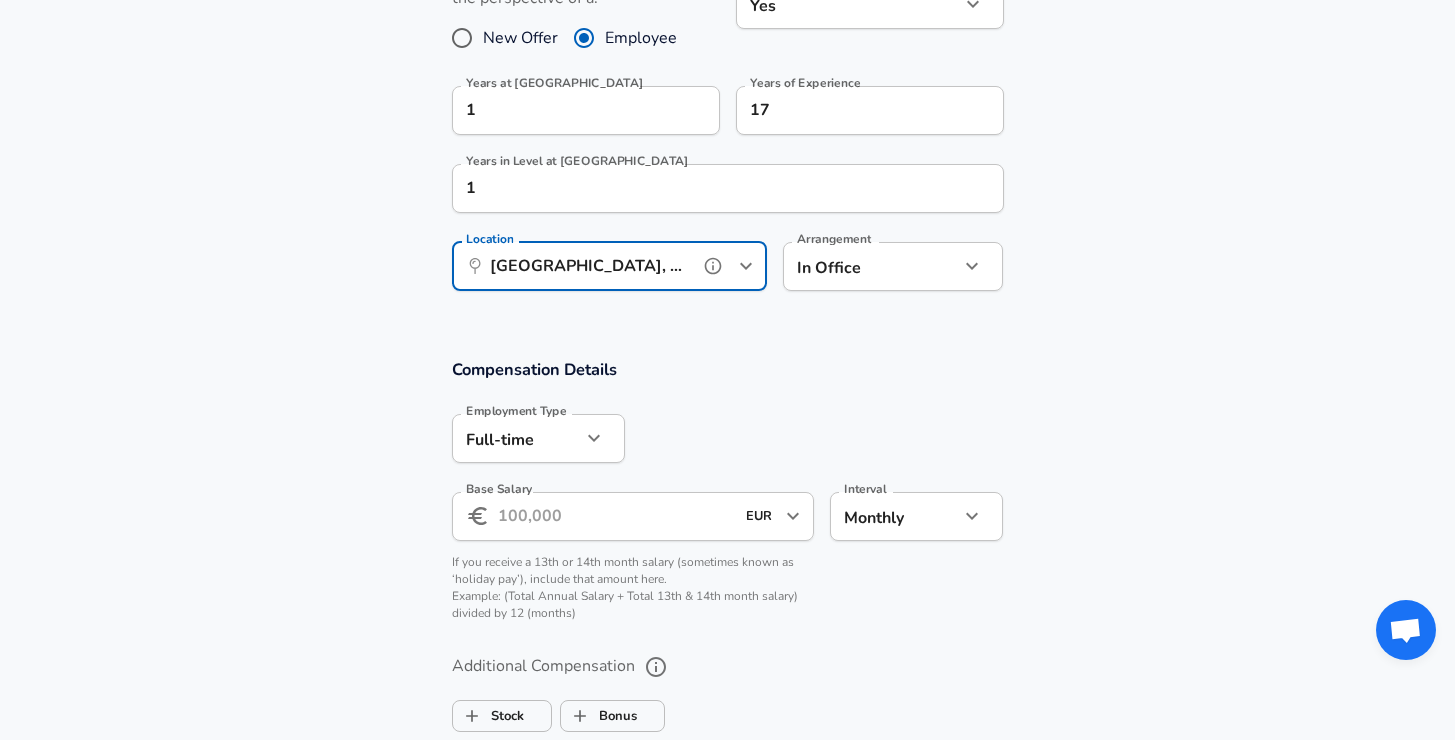 type on "[GEOGRAPHIC_DATA], LI, [GEOGRAPHIC_DATA]" 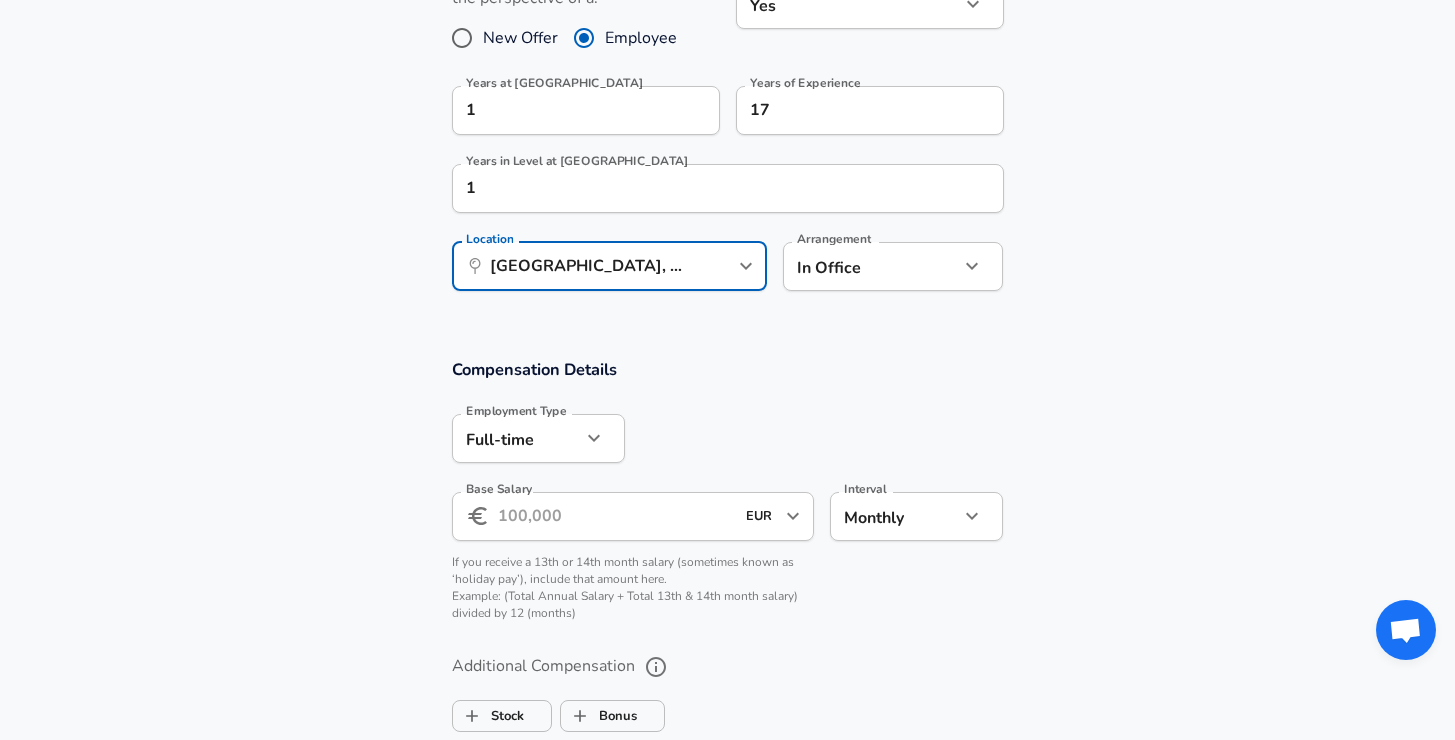 click on "We value your privacy We use cookies to enhance your browsing experience, serve personalized ads or content, and analyze our traffic. By clicking "Accept All", you consent to our use of cookies. Customize    Accept All   Customize Consent Preferences   We use cookies to help you navigate efficiently and perform certain functions. You will find detailed information about all cookies under each consent category below. The cookies that are categorized as "Necessary" are stored on your browser as they are essential for enabling the basic functionalities of the site. ...  Show more Necessary Always Active Necessary cookies are required to enable the basic features of this site, such as providing secure log-in or adjusting your consent preferences. These cookies do not store any personally identifiable data. Cookie _GRECAPTCHA Duration 5 months 27 days Description Google Recaptcha service sets this cookie to identify bots to protect the website against malicious spam attacks. Cookie __stripe_mid Duration 1 year MR" at bounding box center (727, -617) 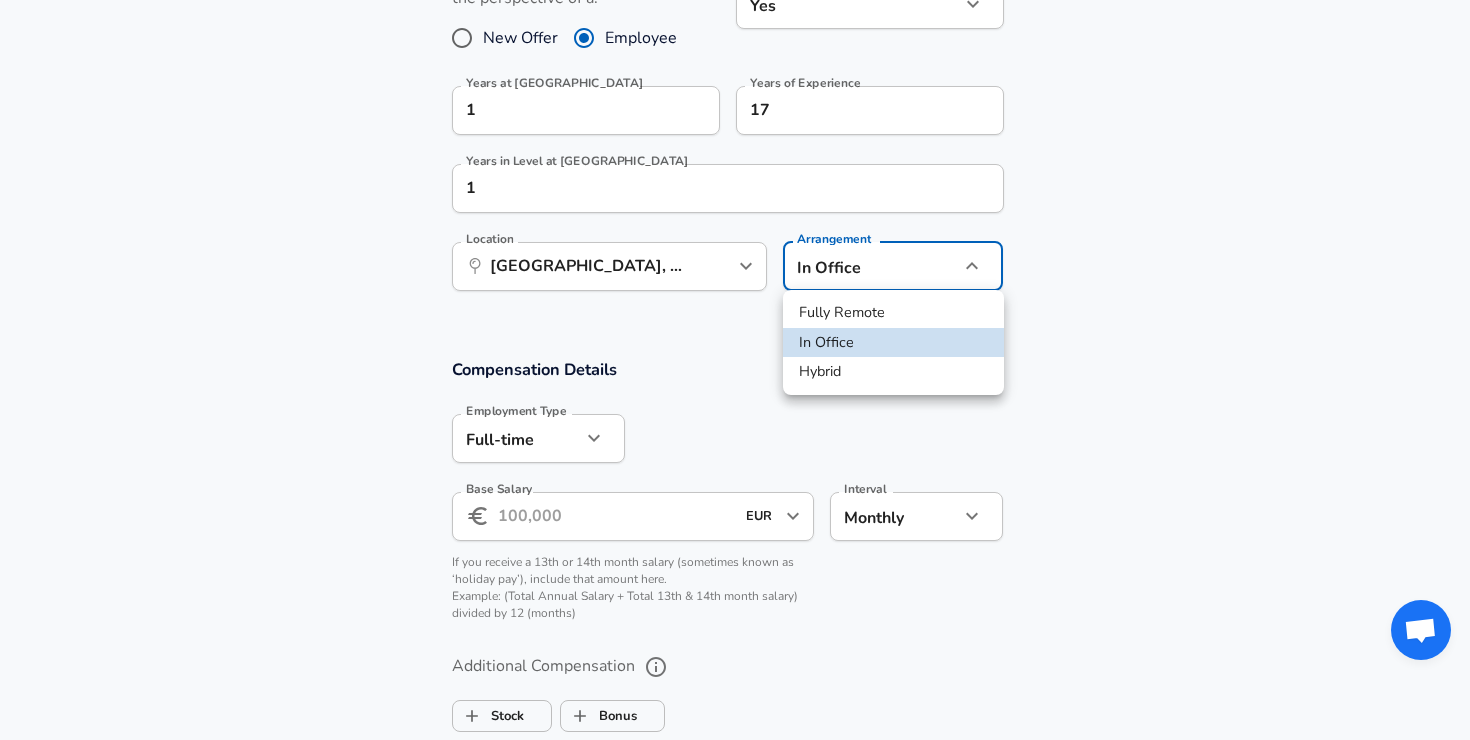 click on "Hybrid" at bounding box center (893, 372) 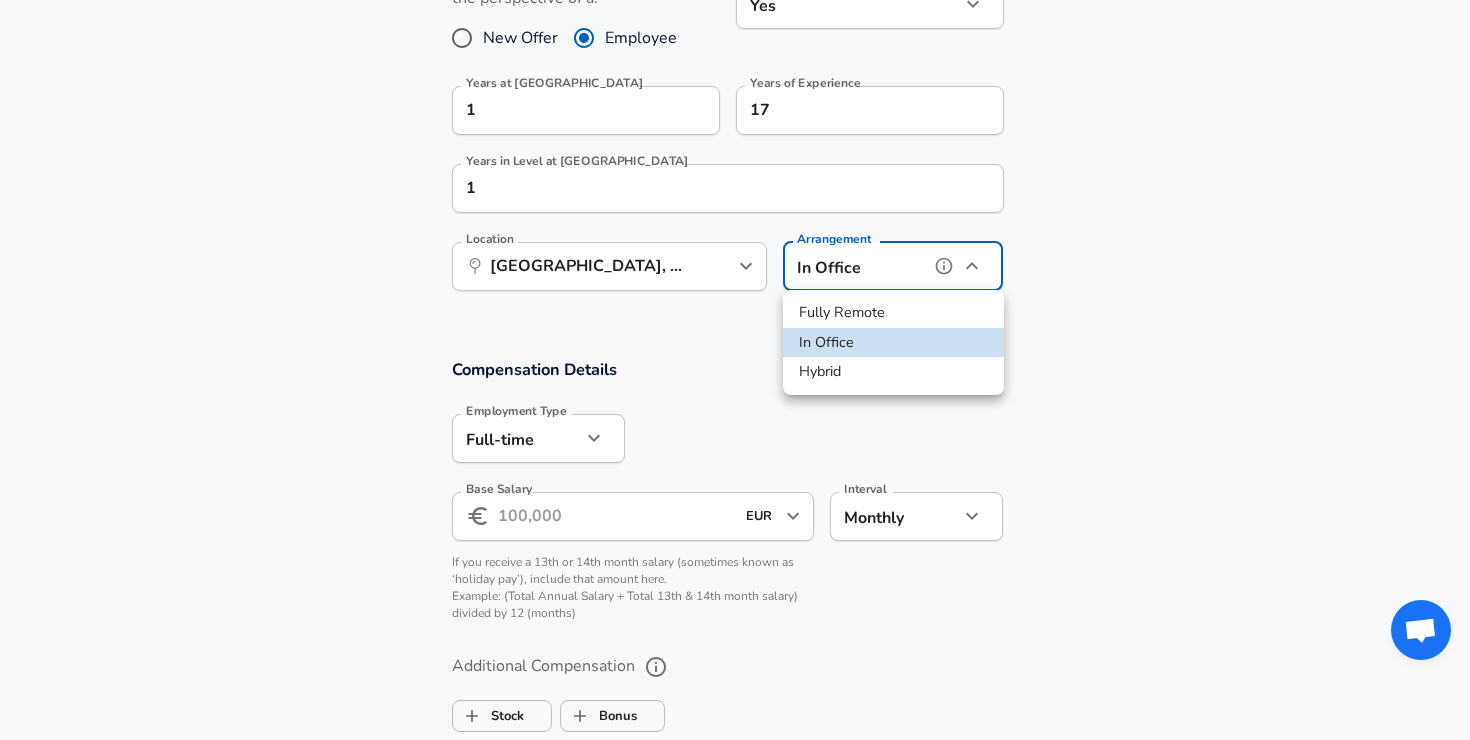 type on "hybrid" 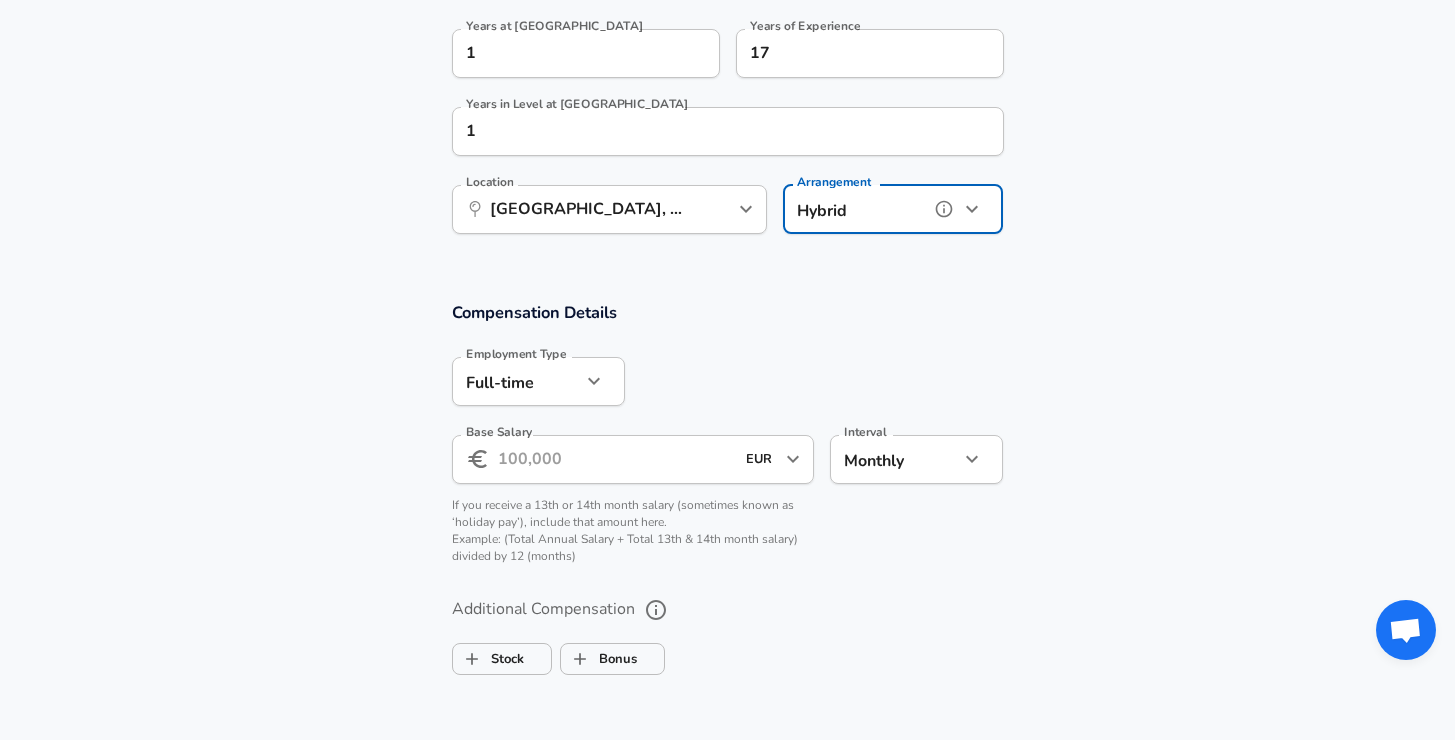 scroll, scrollTop: 1057, scrollLeft: 0, axis: vertical 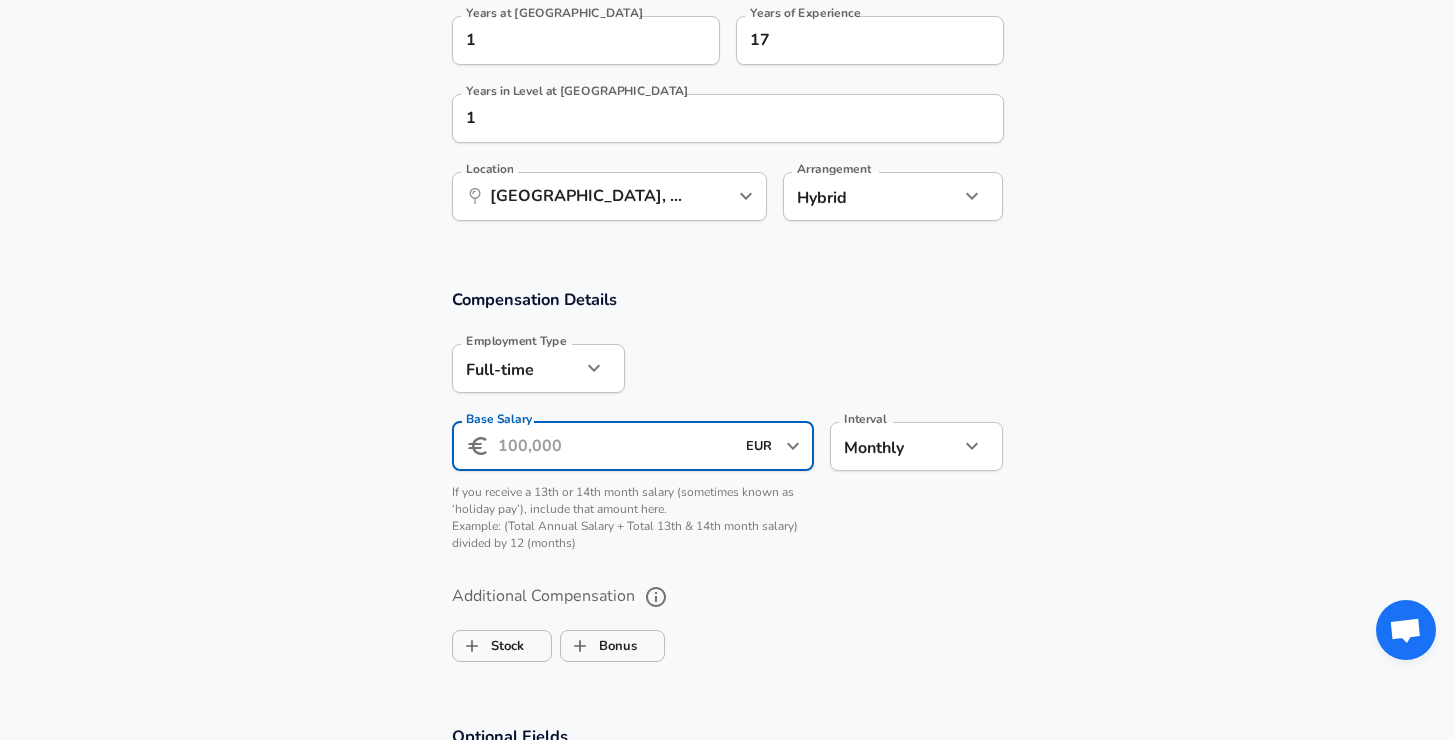 click on "Base Salary" at bounding box center (616, 446) 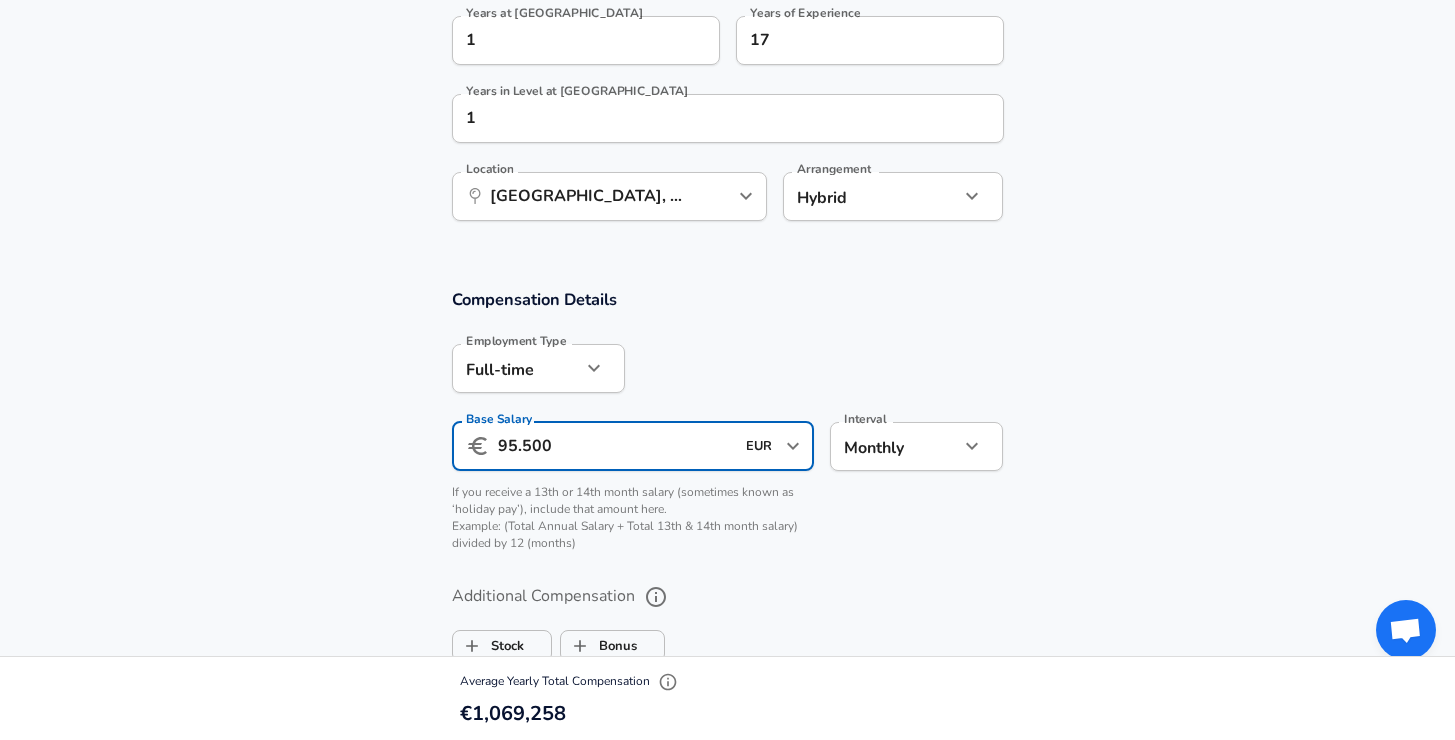 type on "95.500" 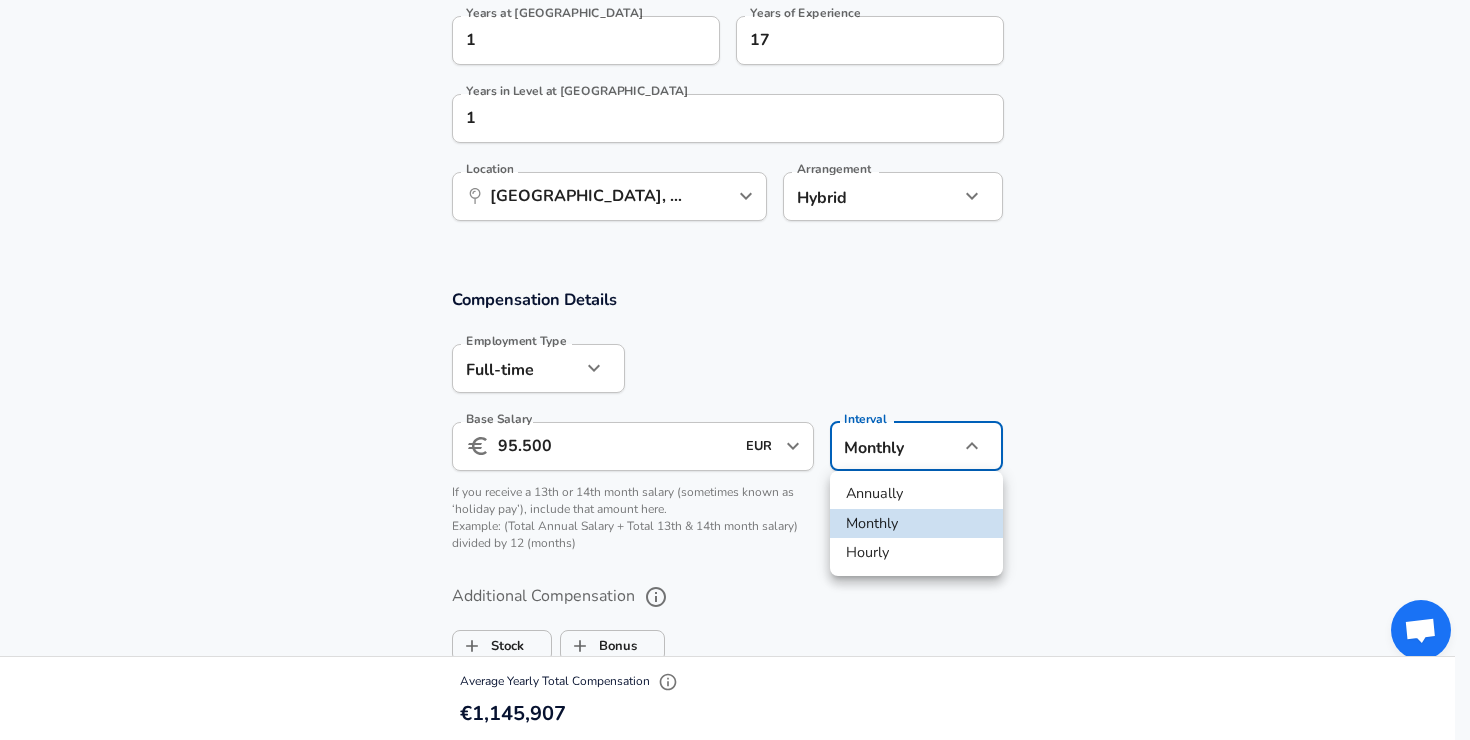 click on "We value your privacy We use cookies to enhance your browsing experience, serve personalized ads or content, and analyze our traffic. By clicking "Accept All", you consent to our use of cookies. Customize    Accept All   Customize Consent Preferences   We use cookies to help you navigate efficiently and perform certain functions. You will find detailed information about all cookies under each consent category below. The cookies that are categorized as "Necessary" are stored on your browser as they are essential for enabling the basic functionalities of the site. ...  Show more Necessary Always Active Necessary cookies are required to enable the basic features of this site, such as providing secure log-in or adjusting your consent preferences. These cookies do not store any personally identifiable data. Cookie _GRECAPTCHA Duration 5 months 27 days Description Google Recaptcha service sets this cookie to identify bots to protect the website against malicious spam attacks. Cookie __stripe_mid Duration 1 year MR" at bounding box center [735, -687] 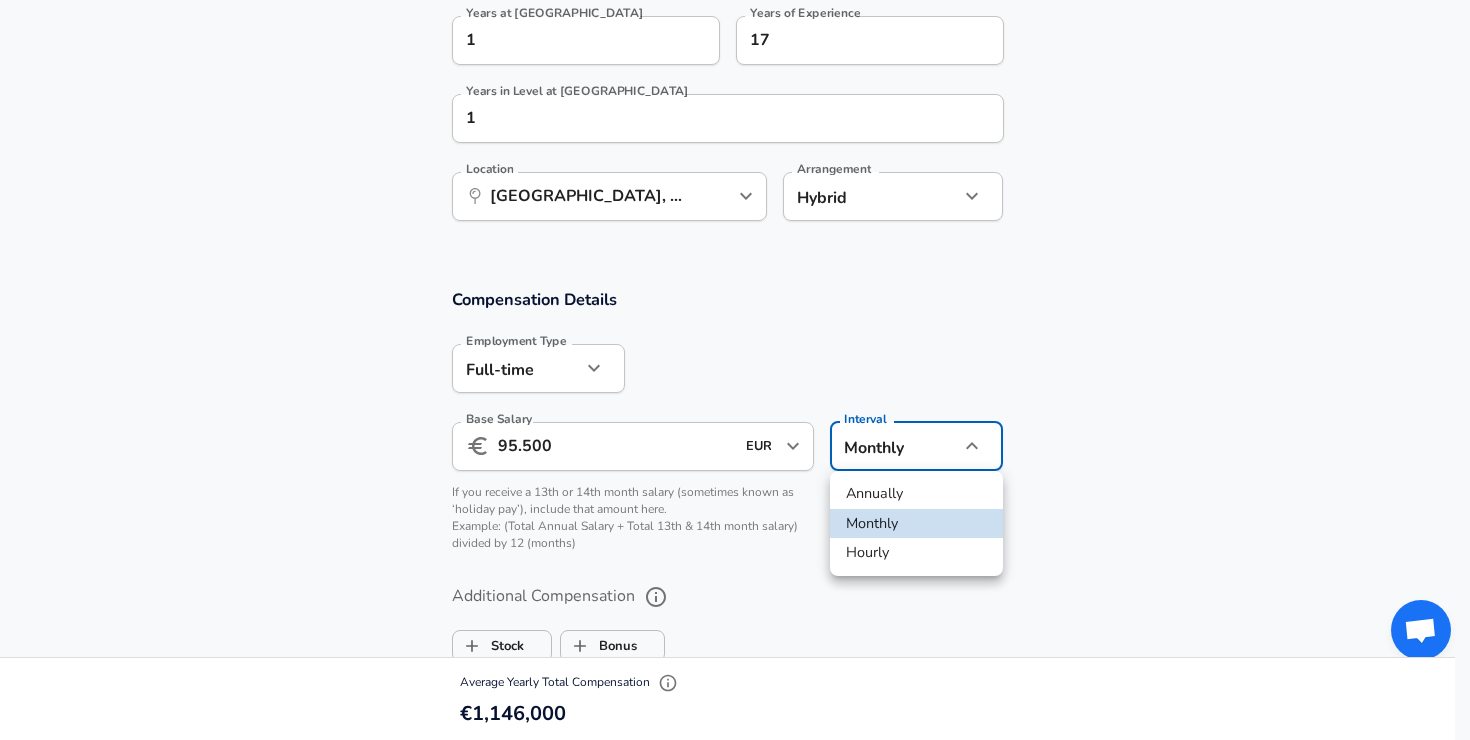 click on "Annually" at bounding box center (916, 494) 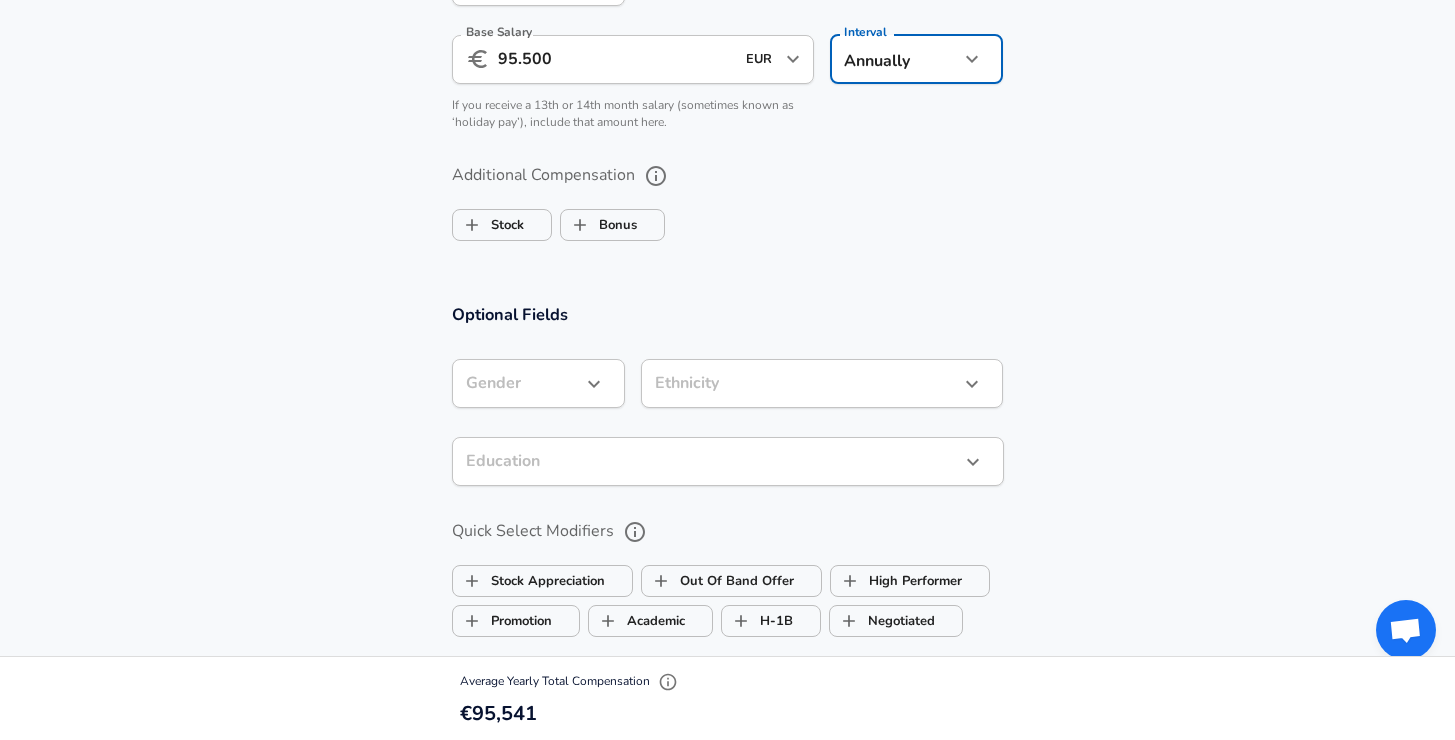 scroll, scrollTop: 1456, scrollLeft: 0, axis: vertical 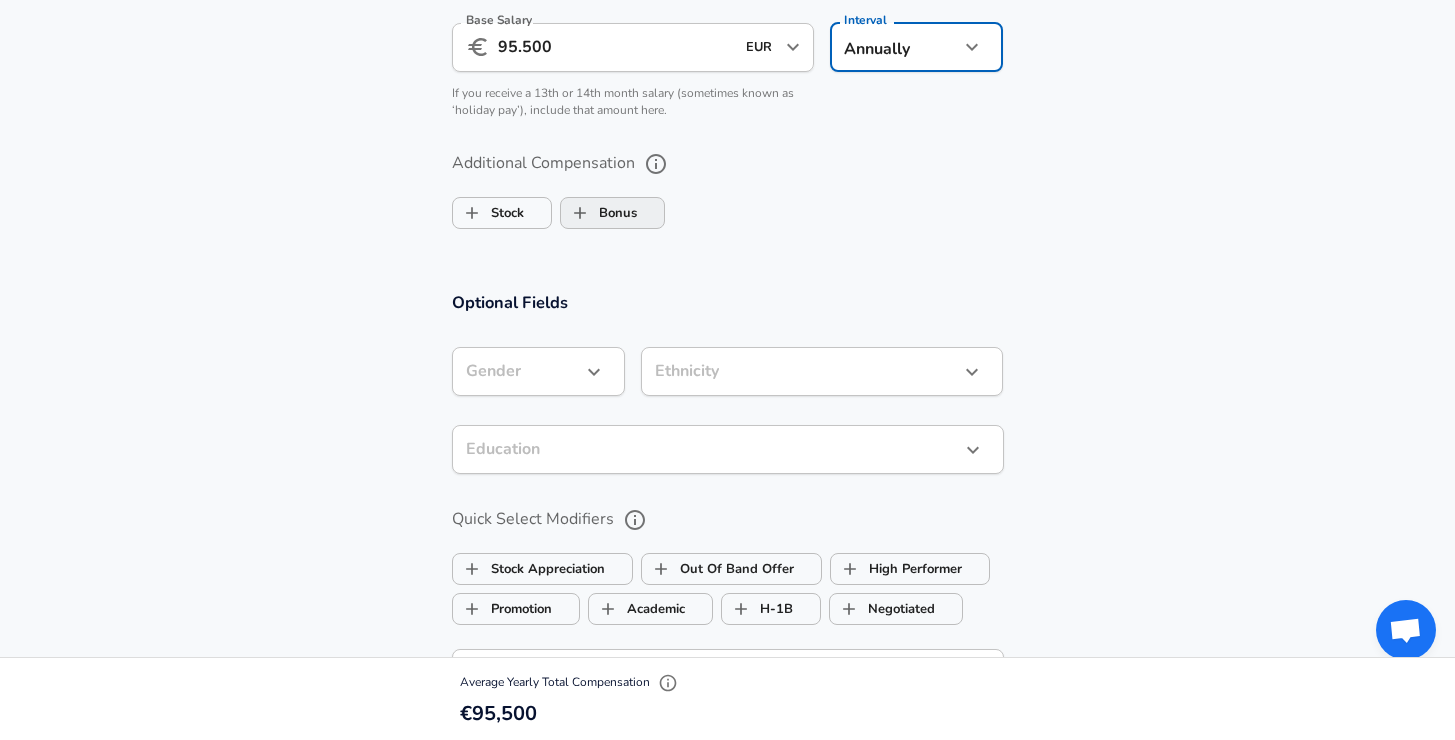 click on "Bonus" at bounding box center (599, 213) 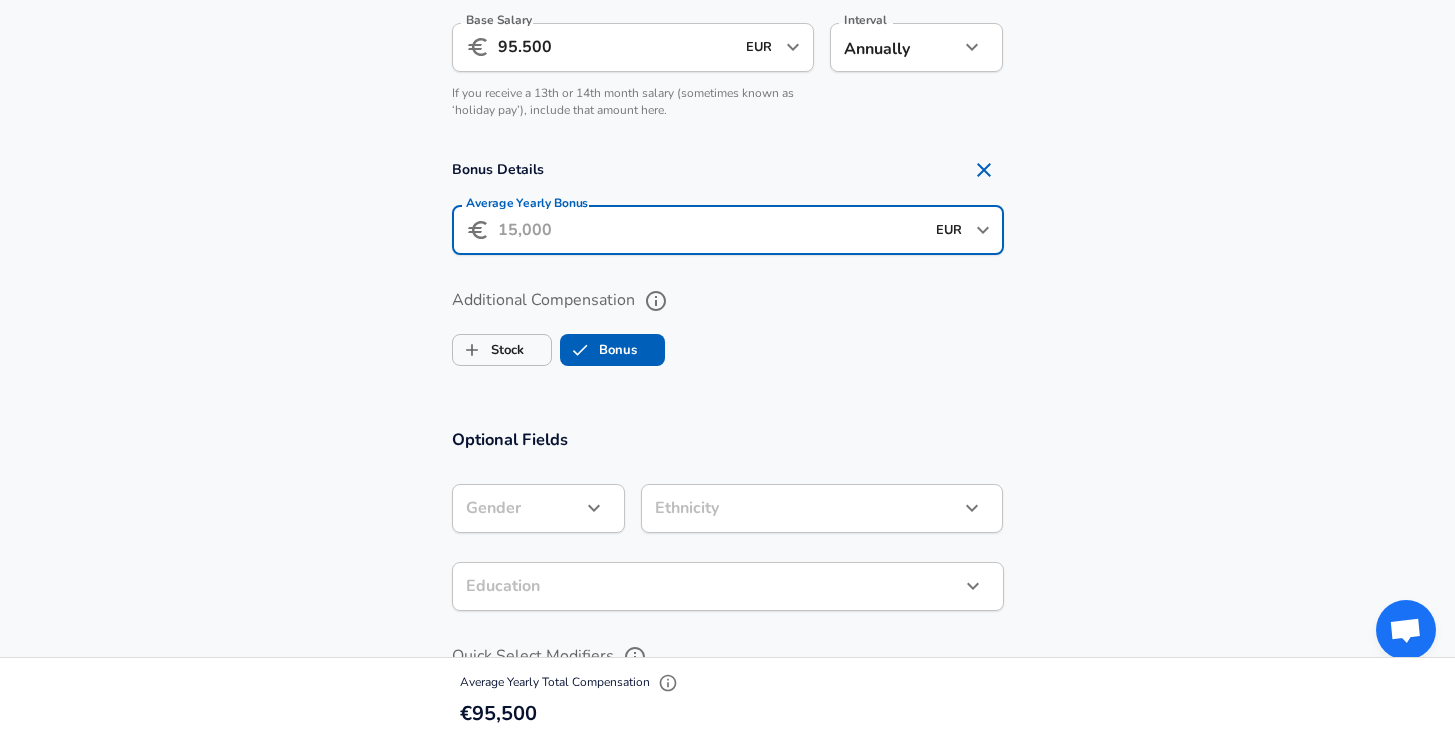 click on "Average Yearly Bonus" at bounding box center [711, 230] 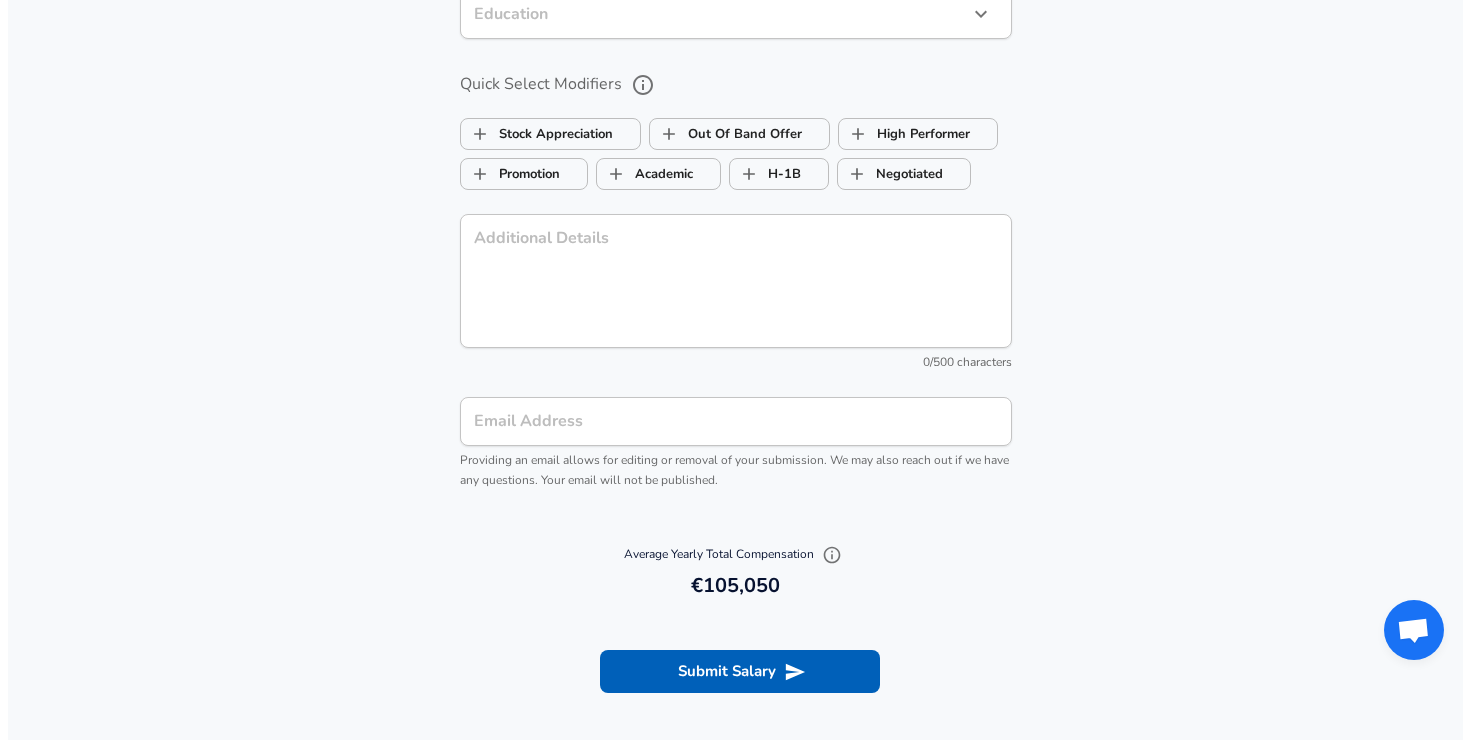 scroll, scrollTop: 2030, scrollLeft: 0, axis: vertical 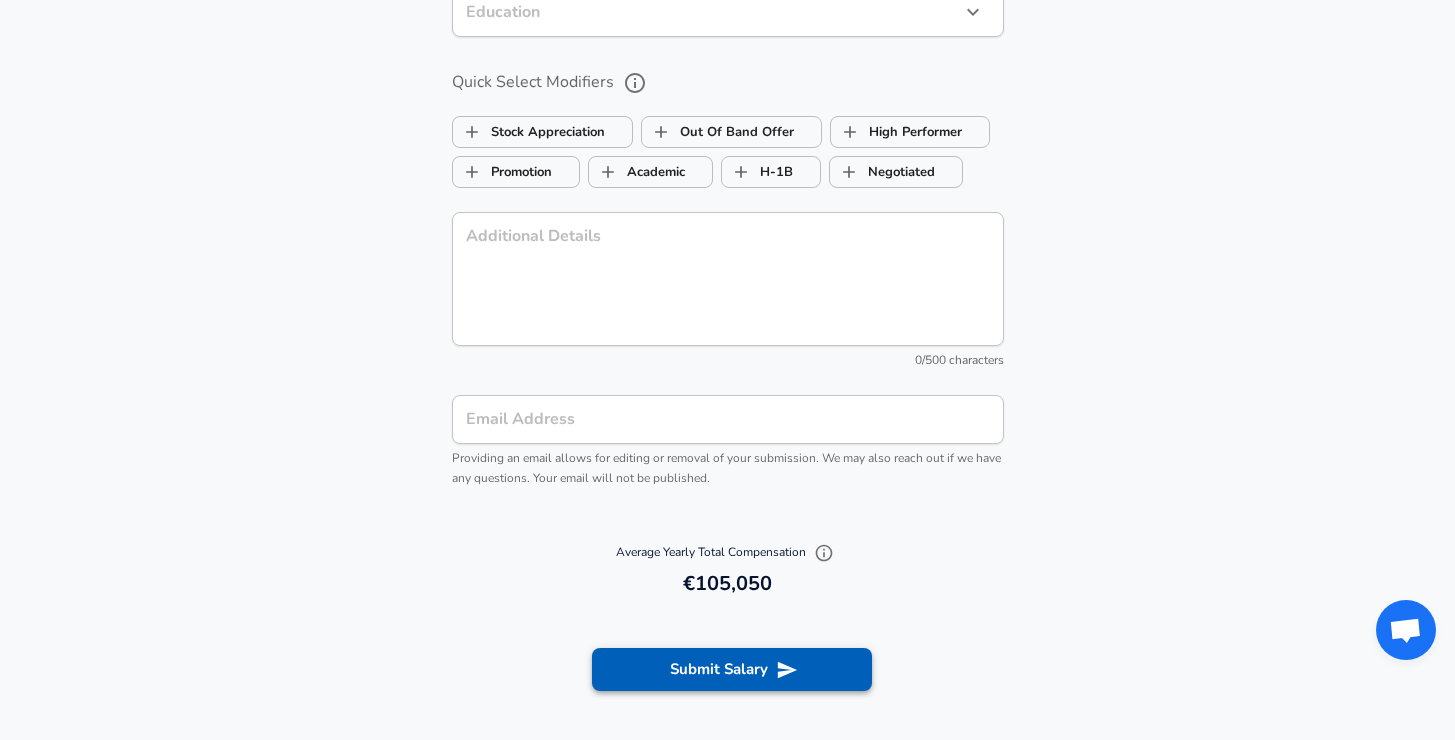 type on "9.550" 